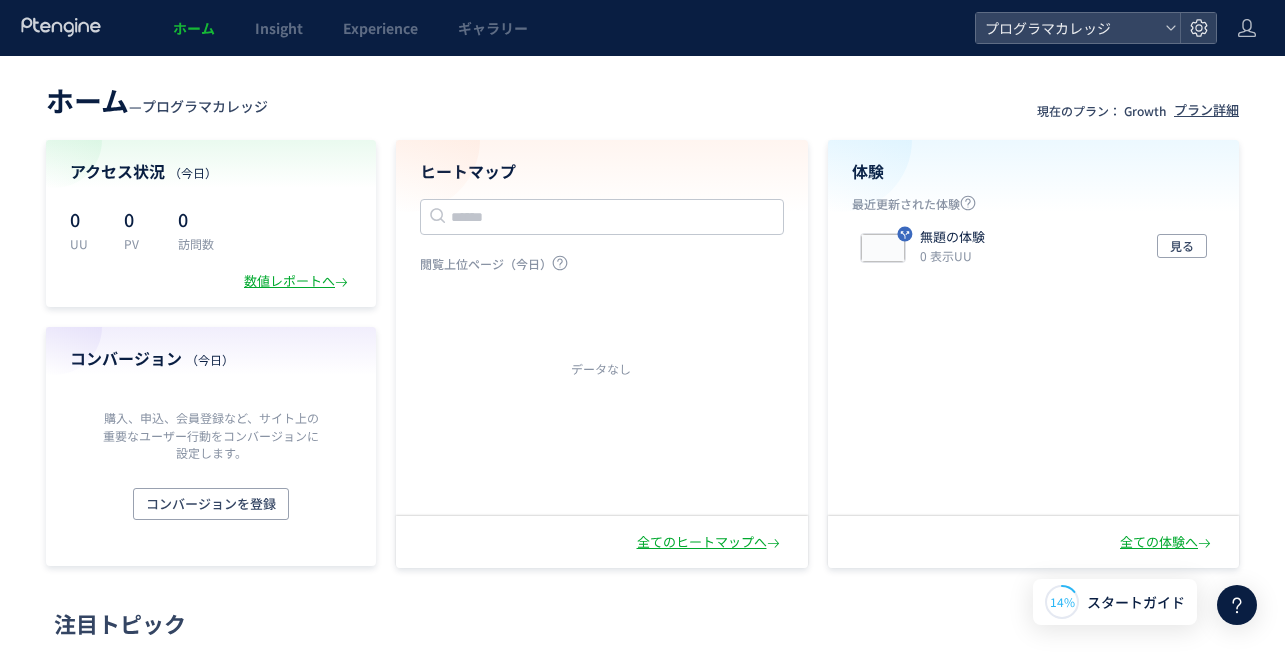 scroll, scrollTop: 0, scrollLeft: 0, axis: both 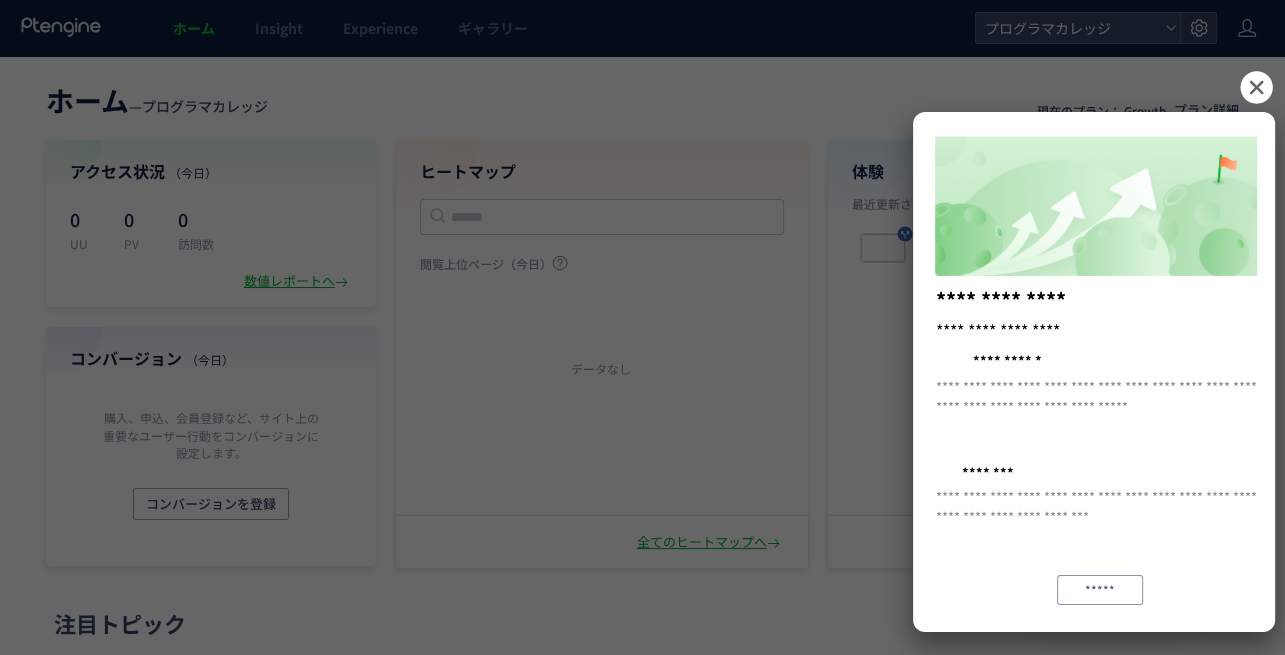 click 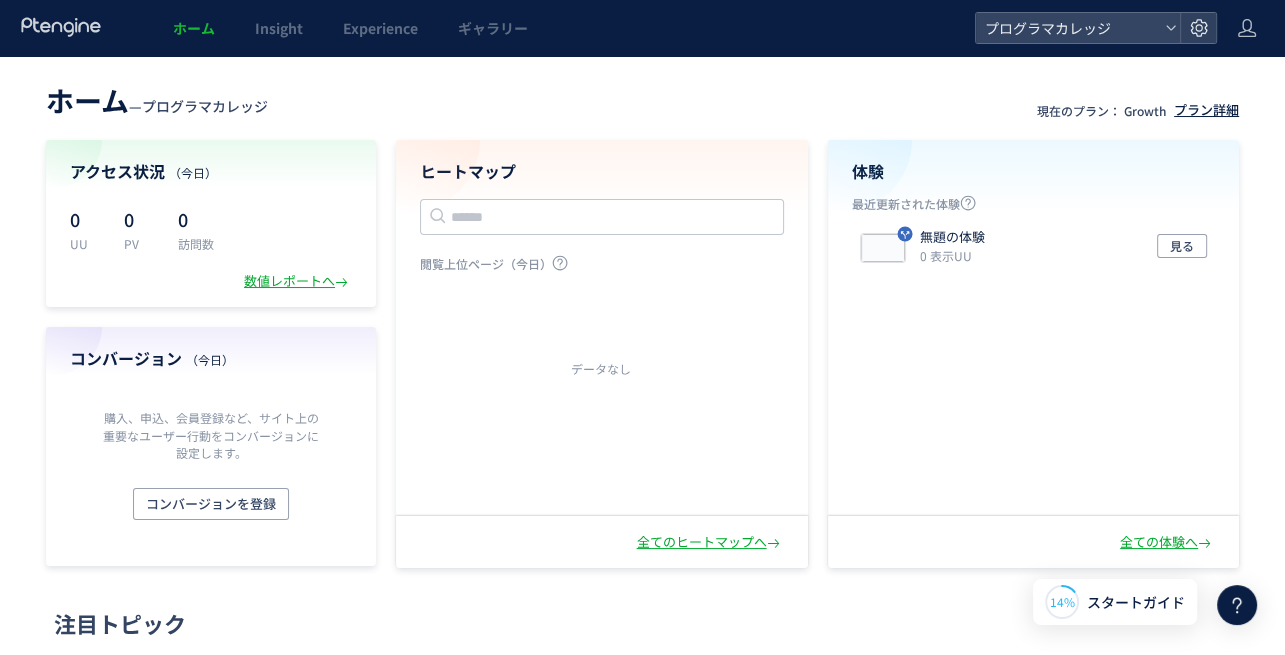 click on "プラン詳細" at bounding box center (1206, 110) 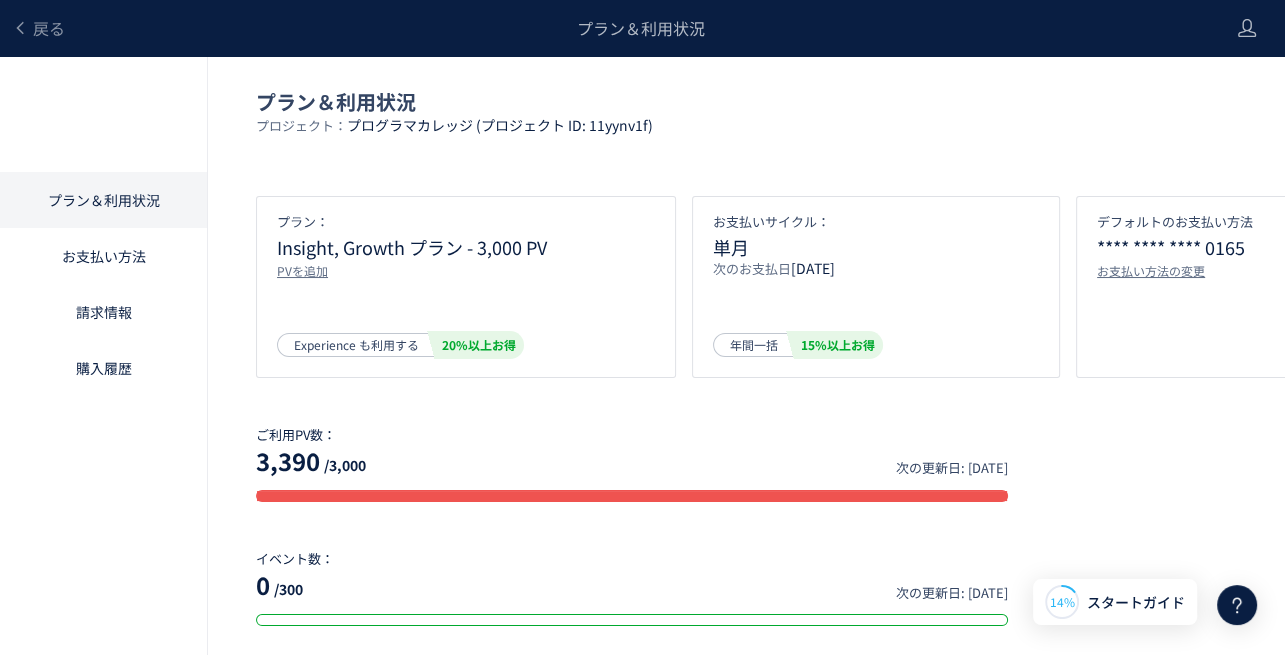 click on "請求情報" 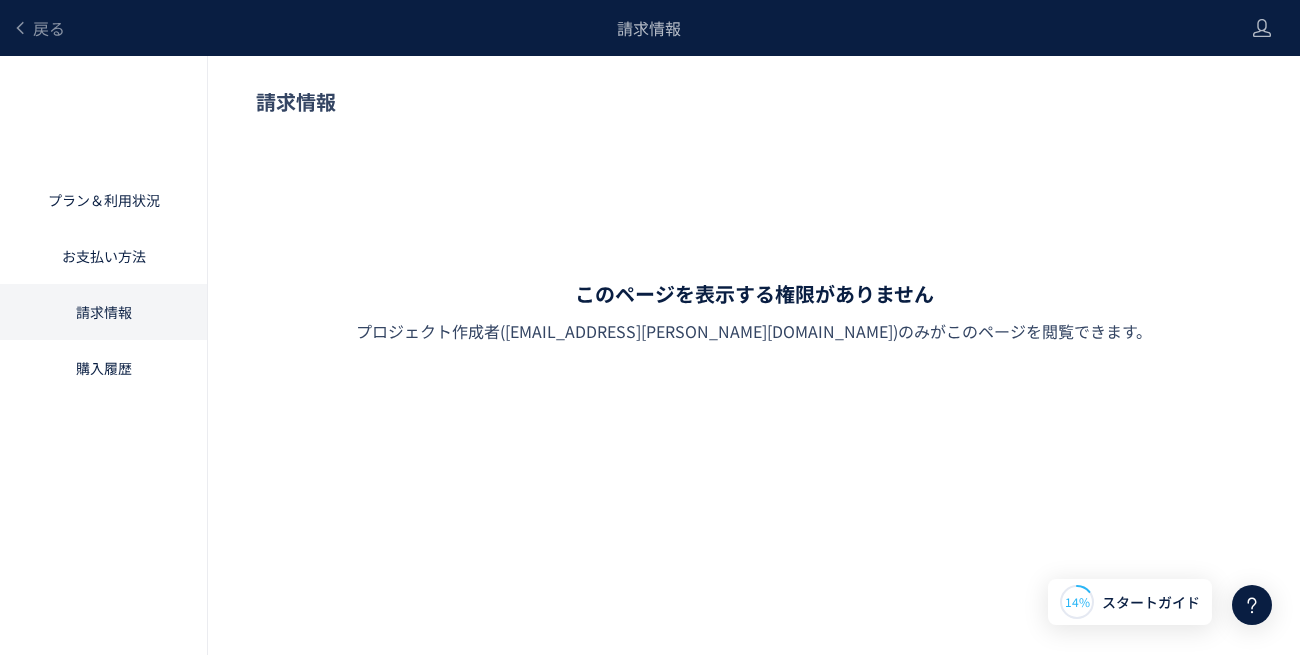 click on "購入履歴" 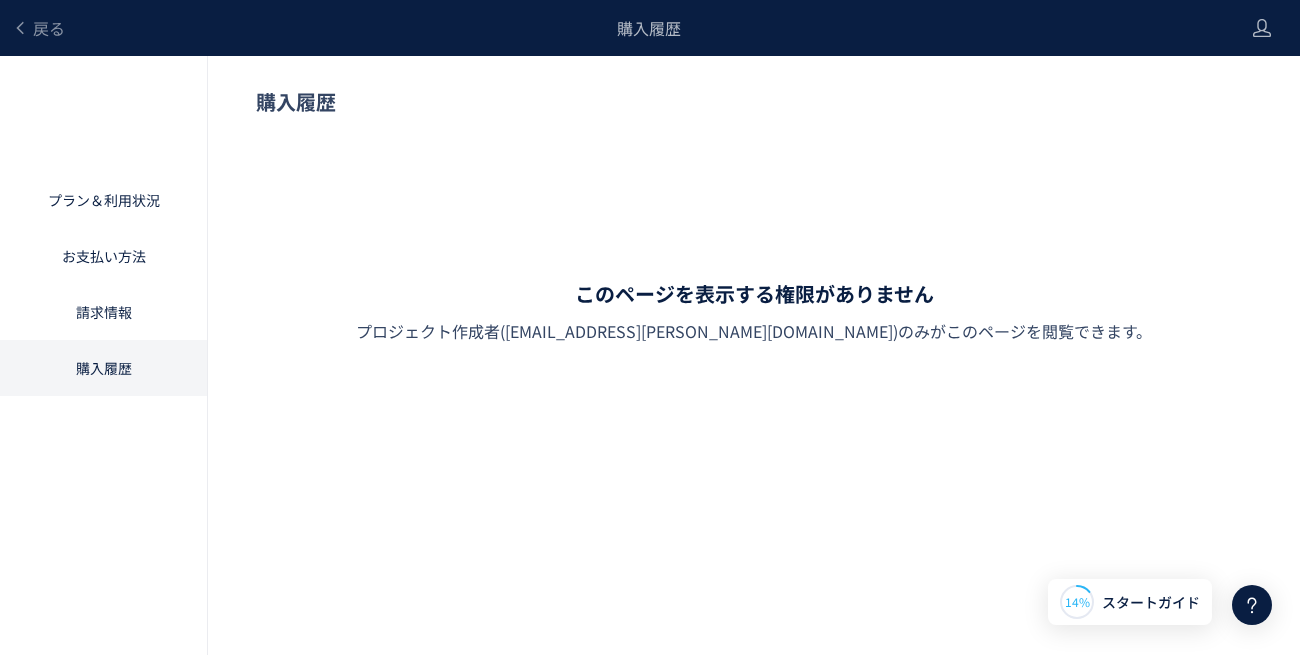 click on "購入履歴" 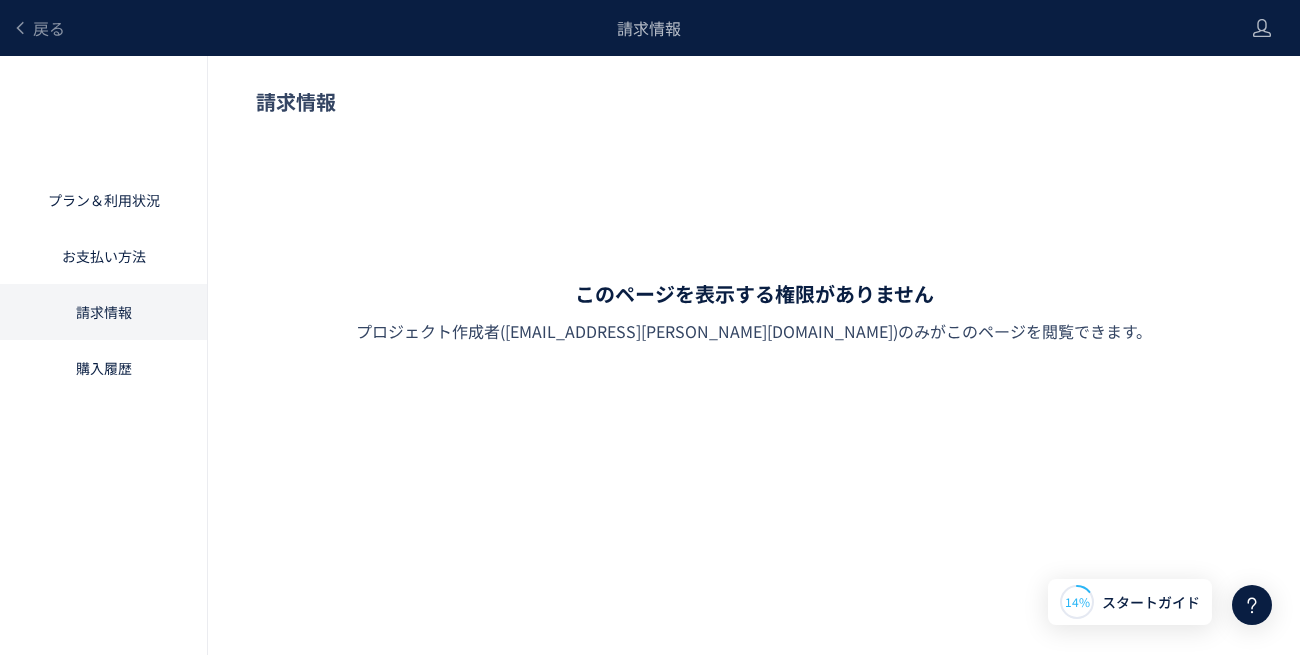 click on "購入履歴" 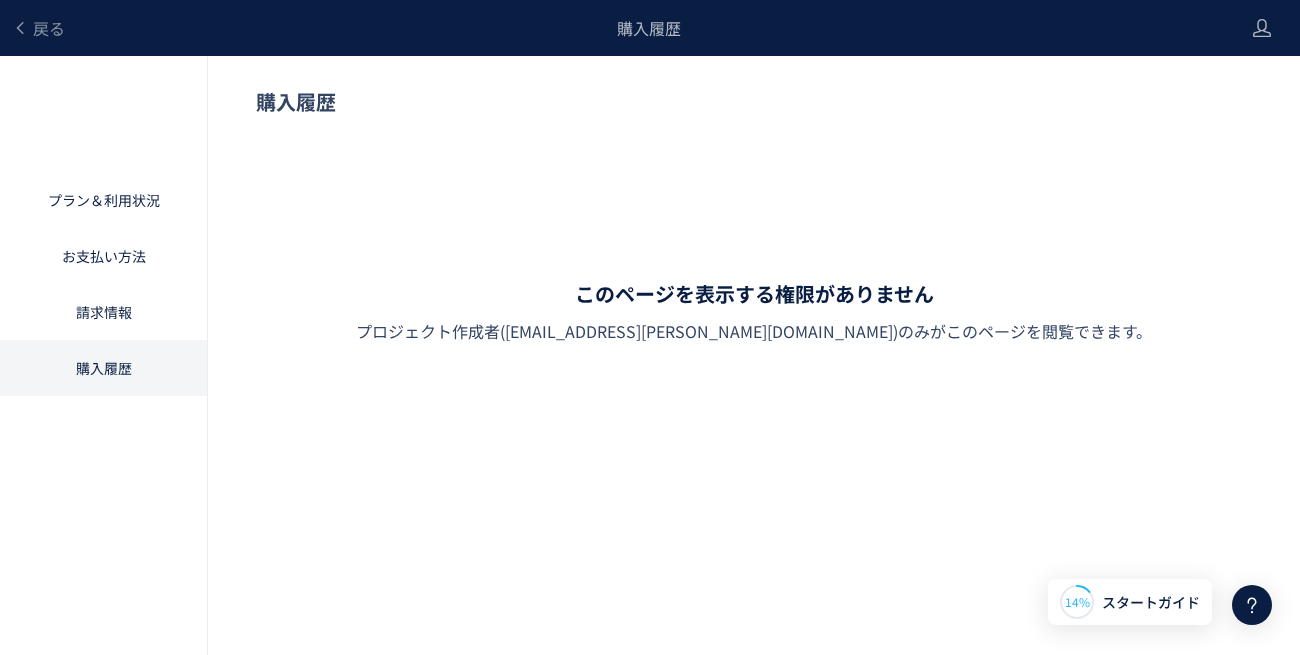 click on "プラン＆利用状況" 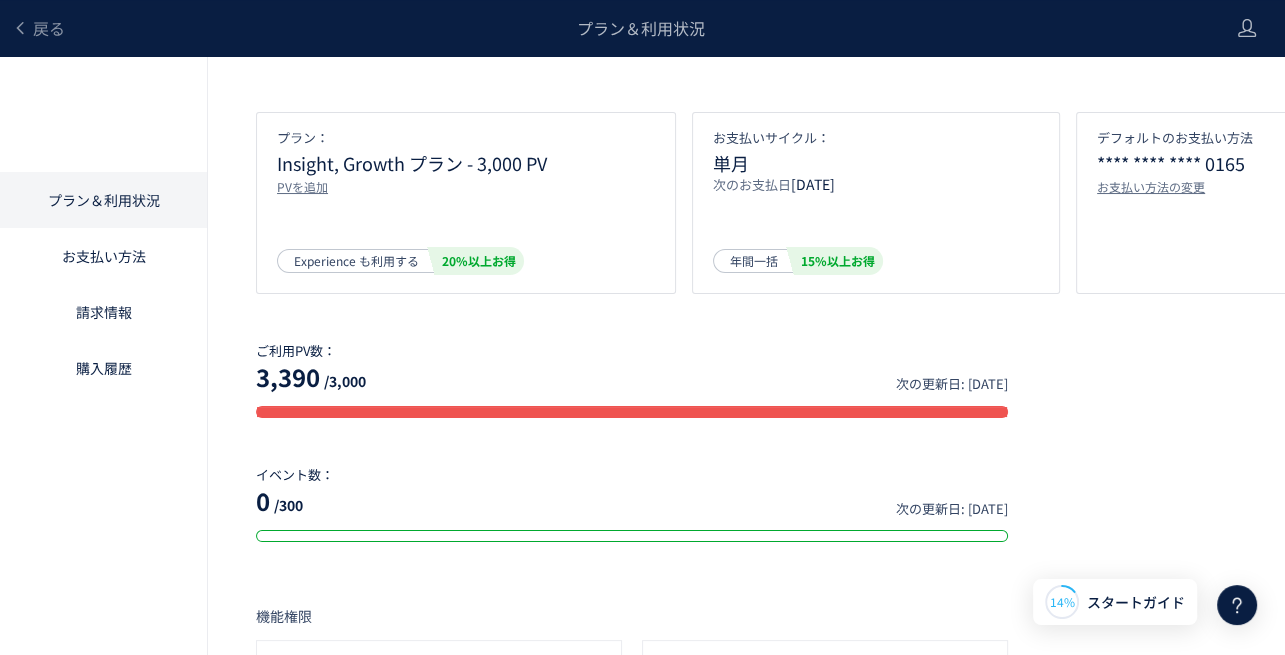scroll, scrollTop: 0, scrollLeft: 0, axis: both 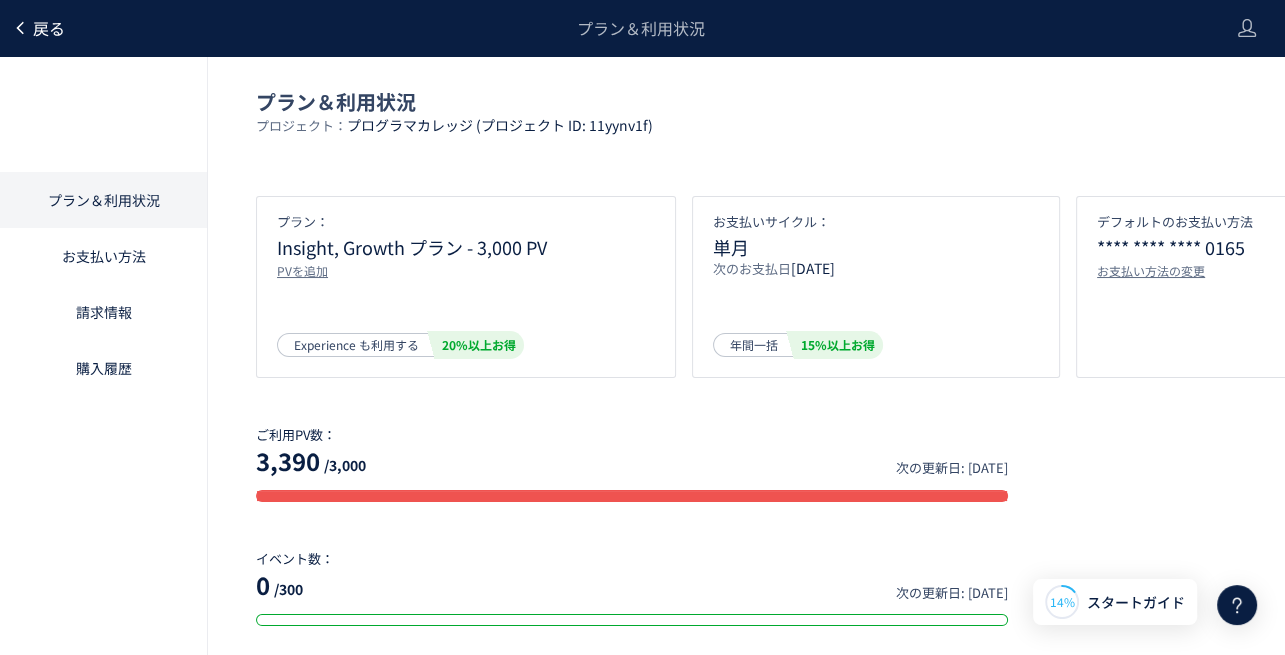 click 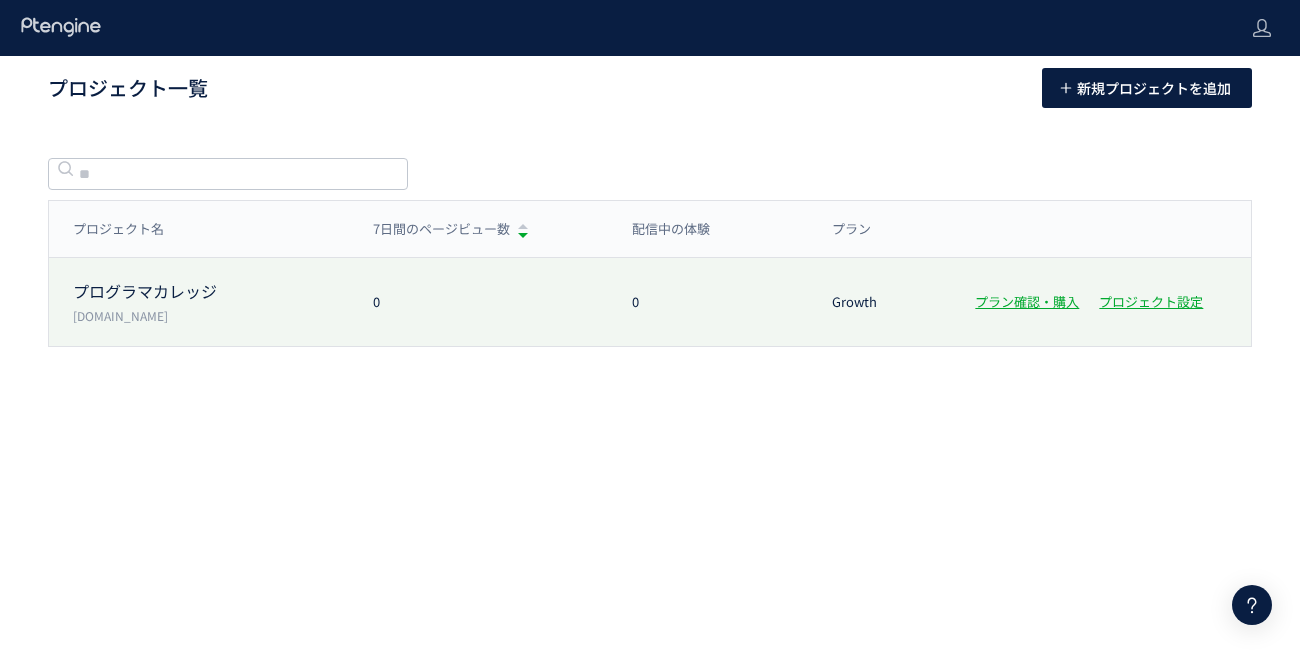 click on "プログラマカレッジ" 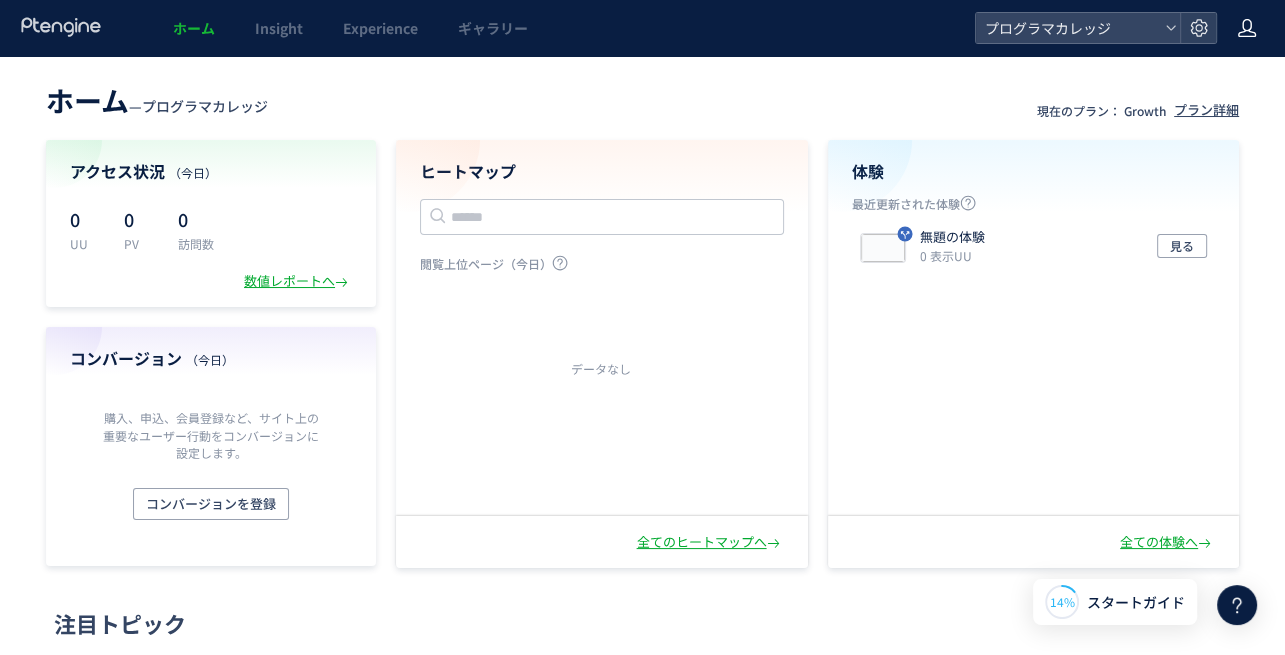 click 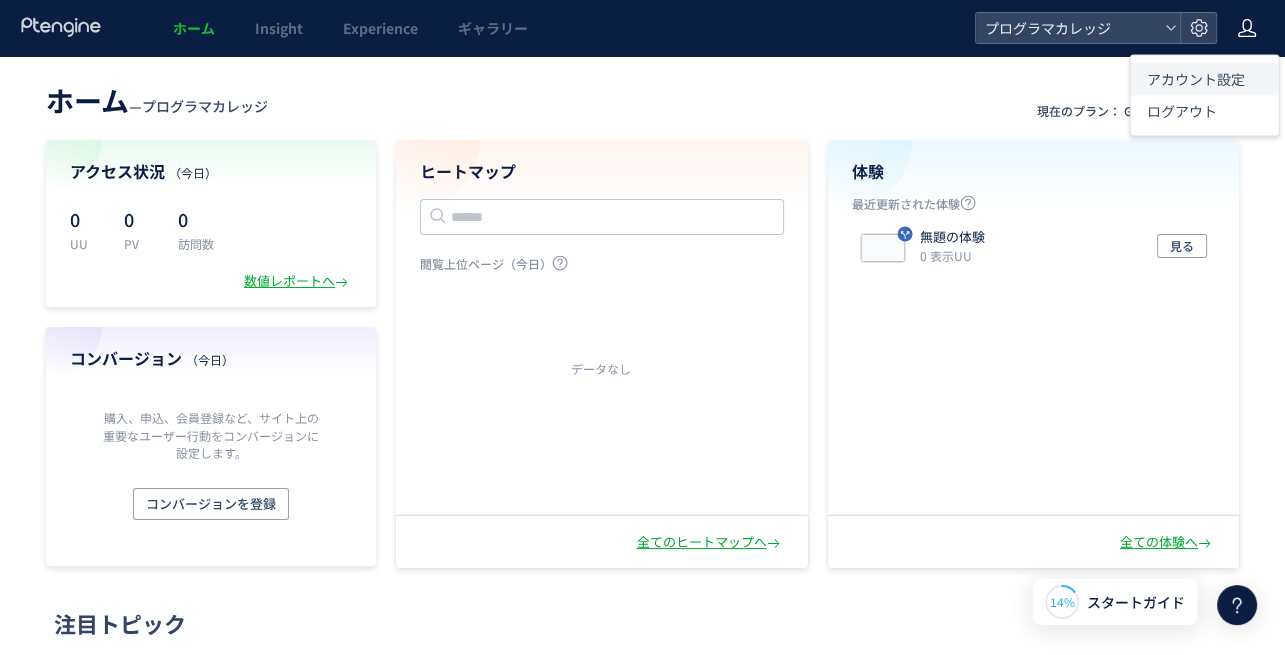 click on "アカウント設定" at bounding box center [1196, 79] 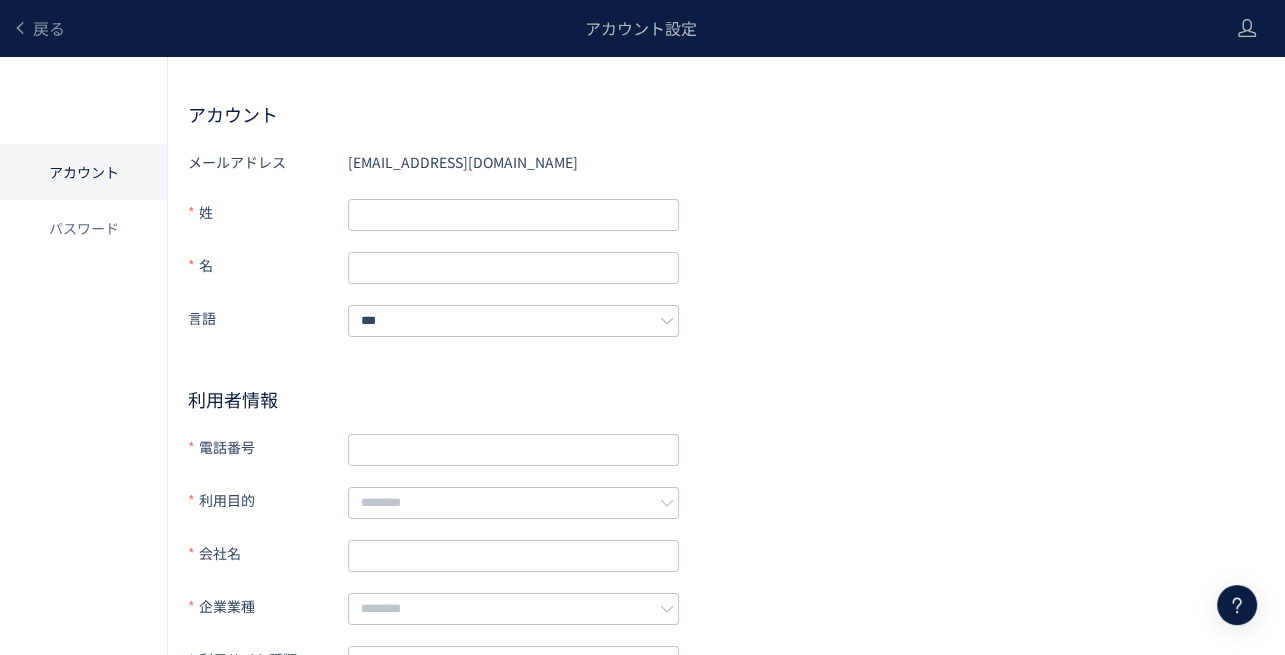 scroll, scrollTop: 0, scrollLeft: 0, axis: both 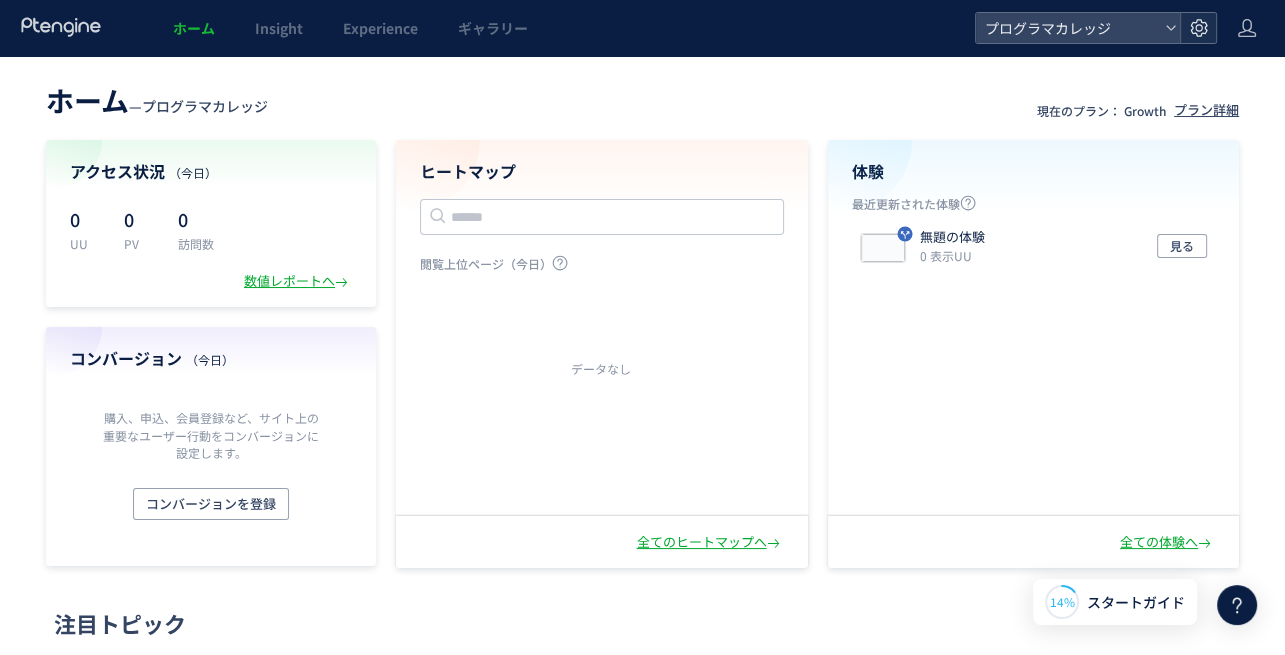 click 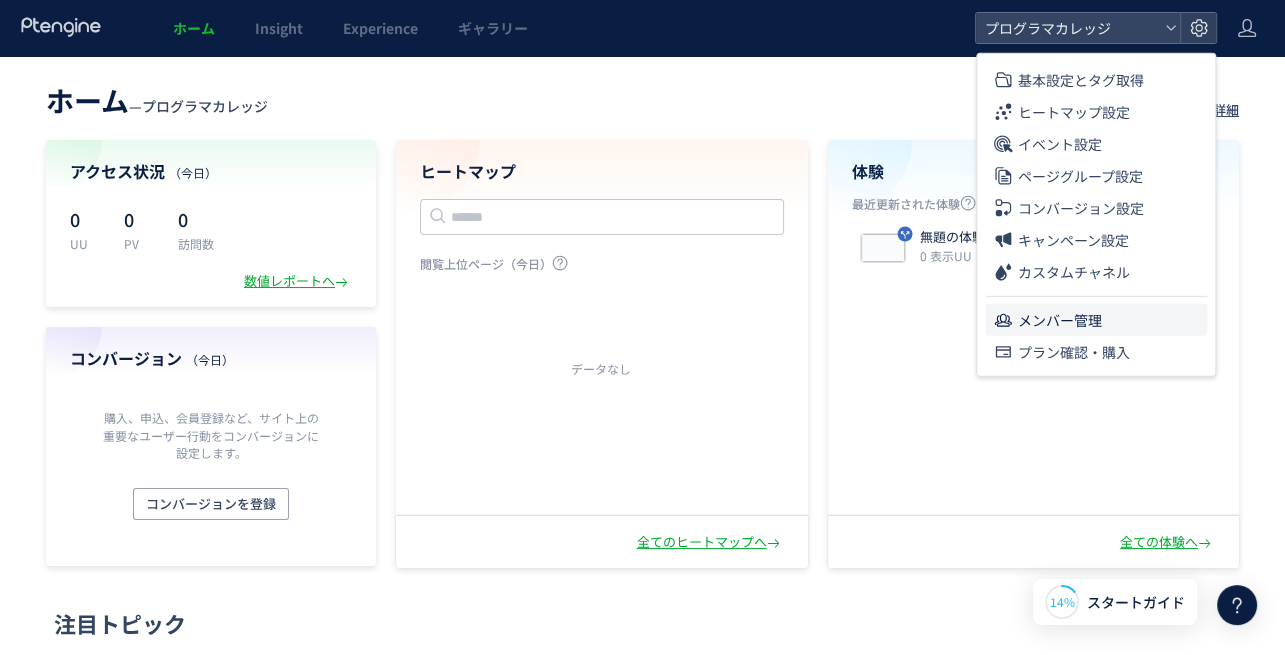 click on "メンバー管理" at bounding box center (1060, 320) 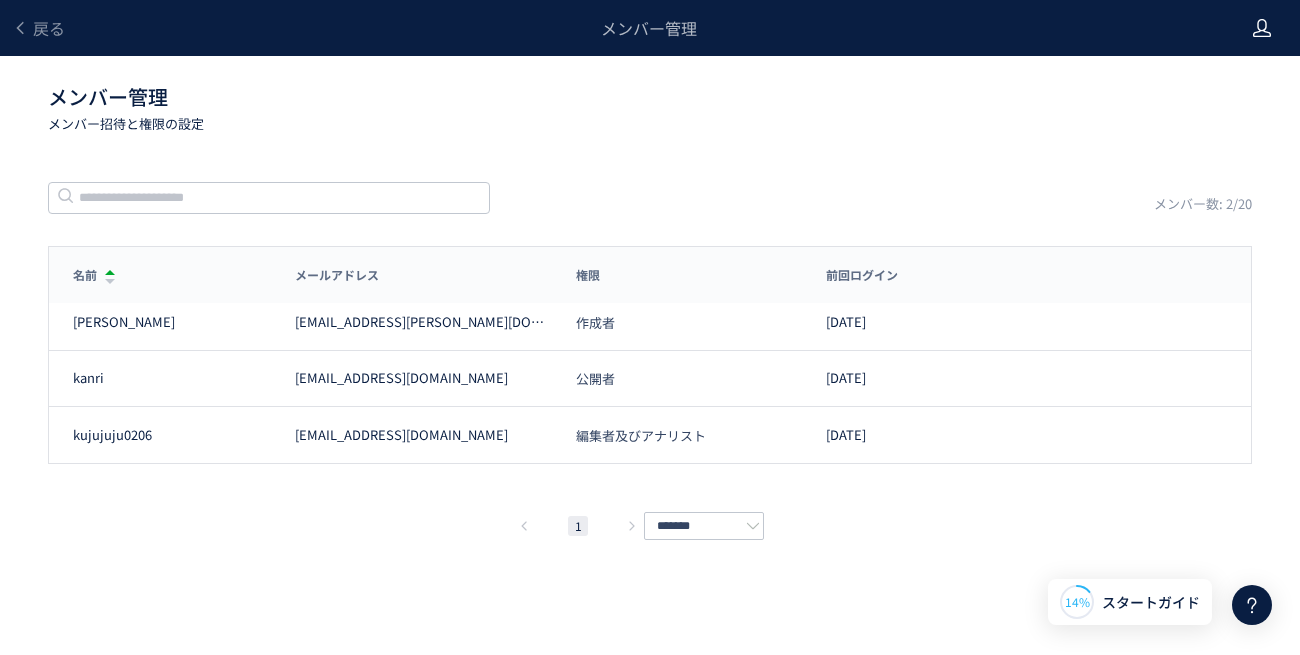 click 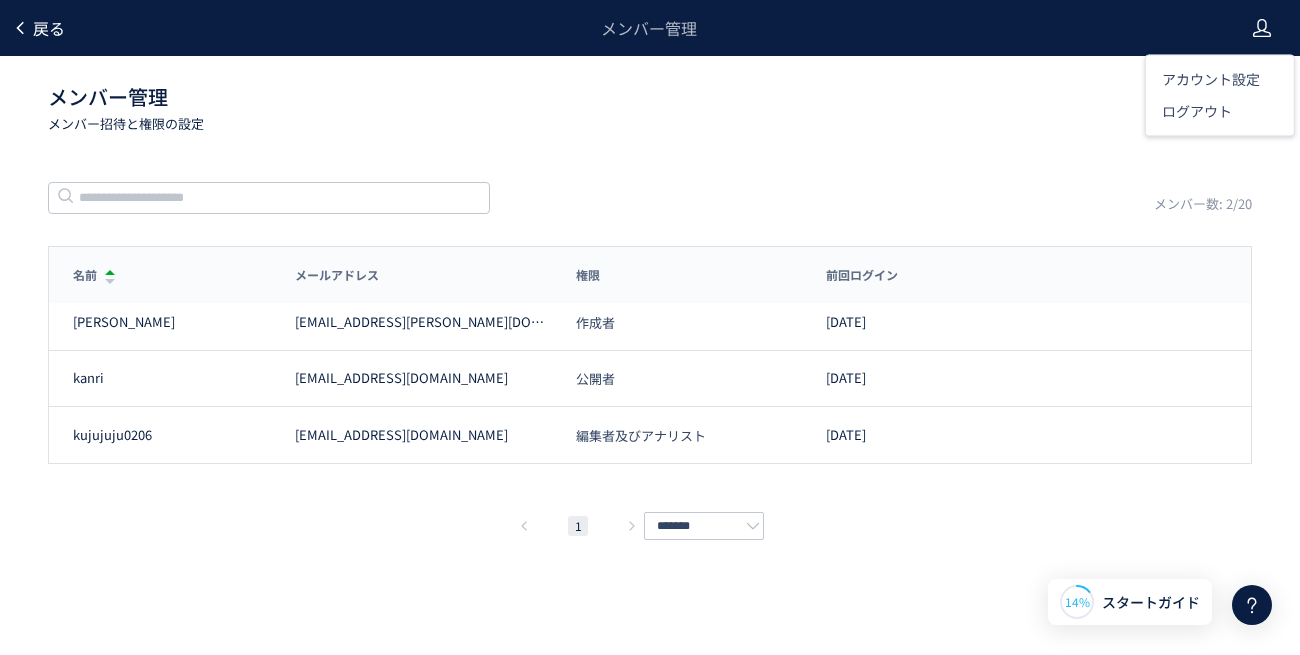 click 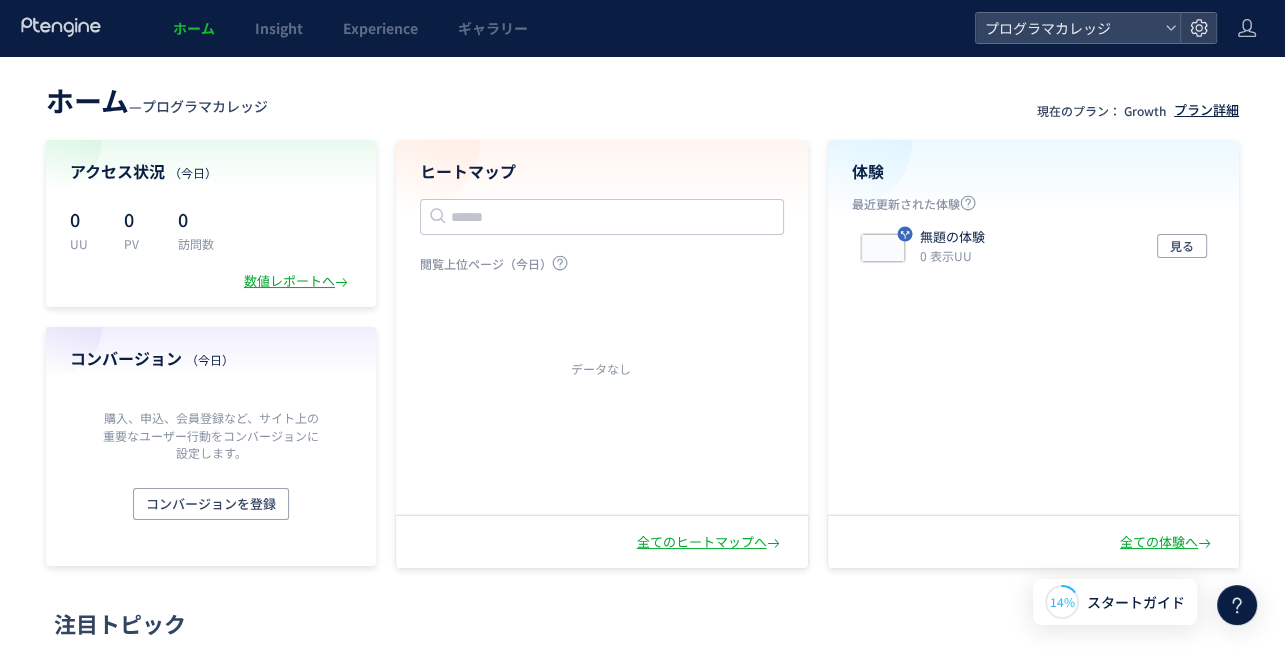 click on "プラン詳細" at bounding box center (1206, 110) 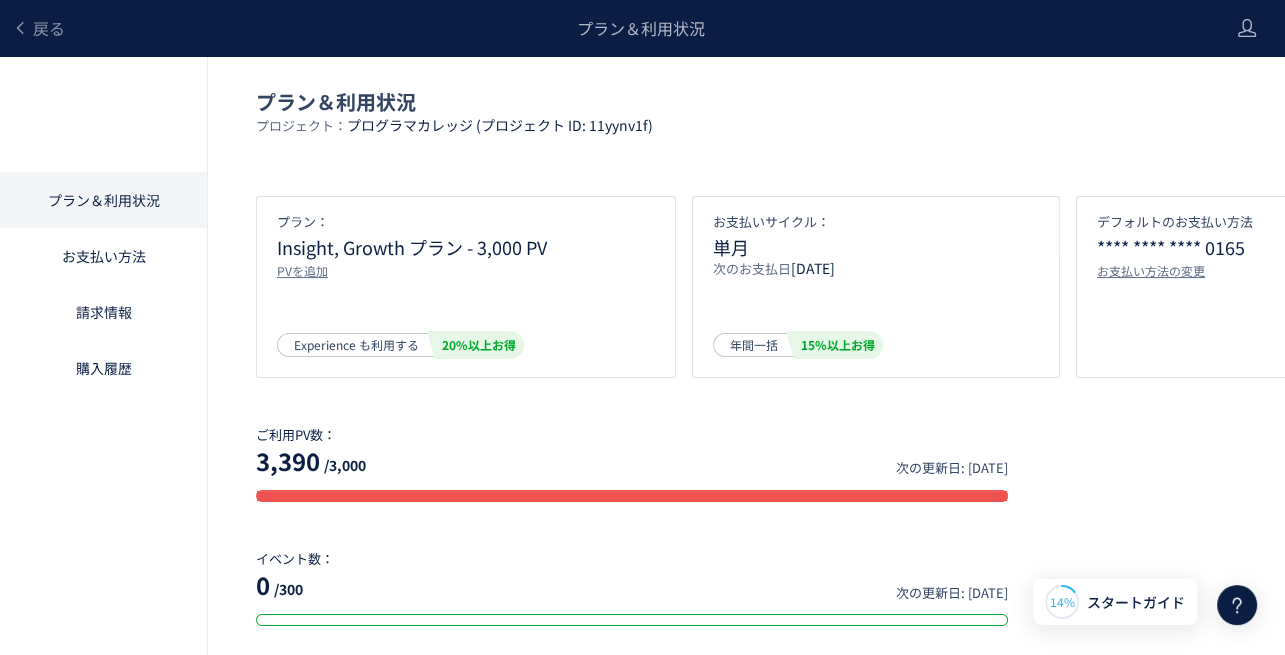 click on "お支払い方法" 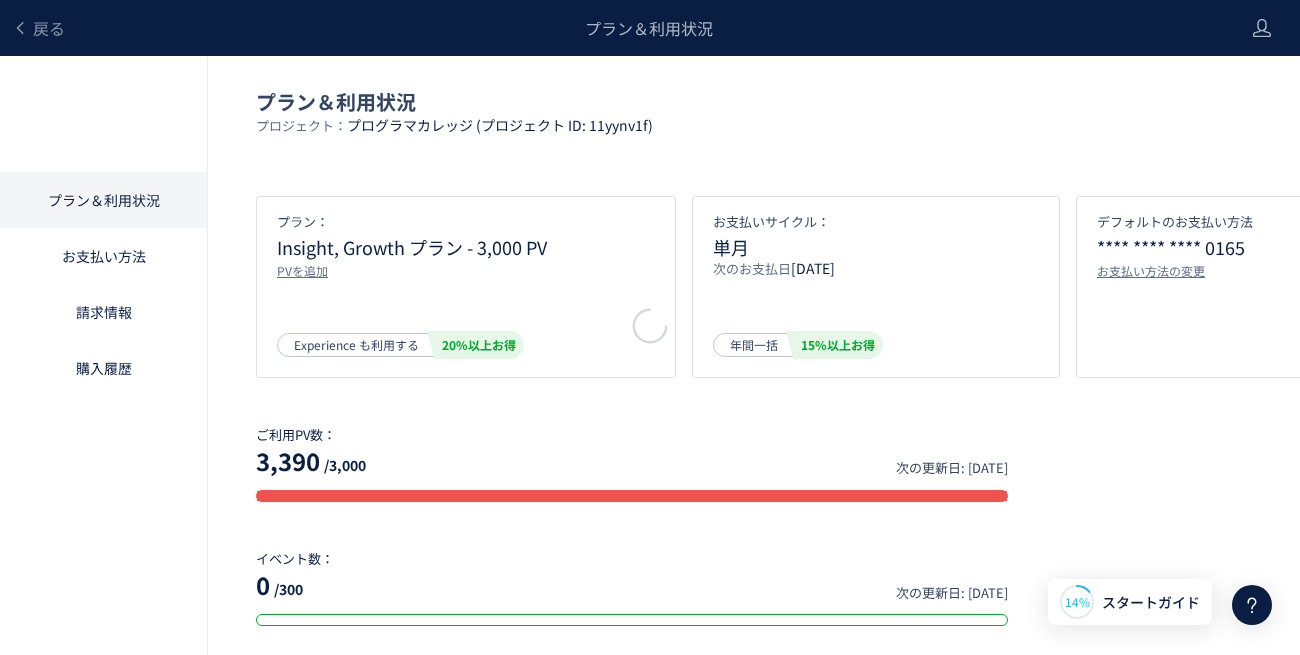 click 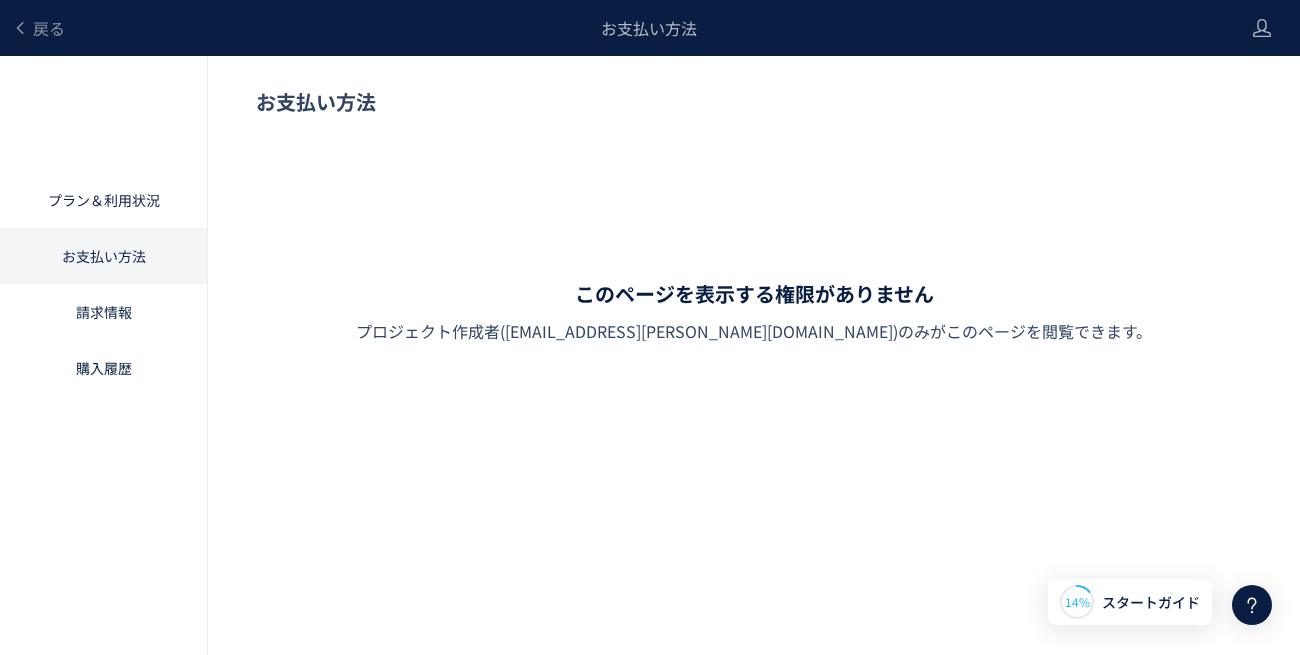 click on "請求情報" 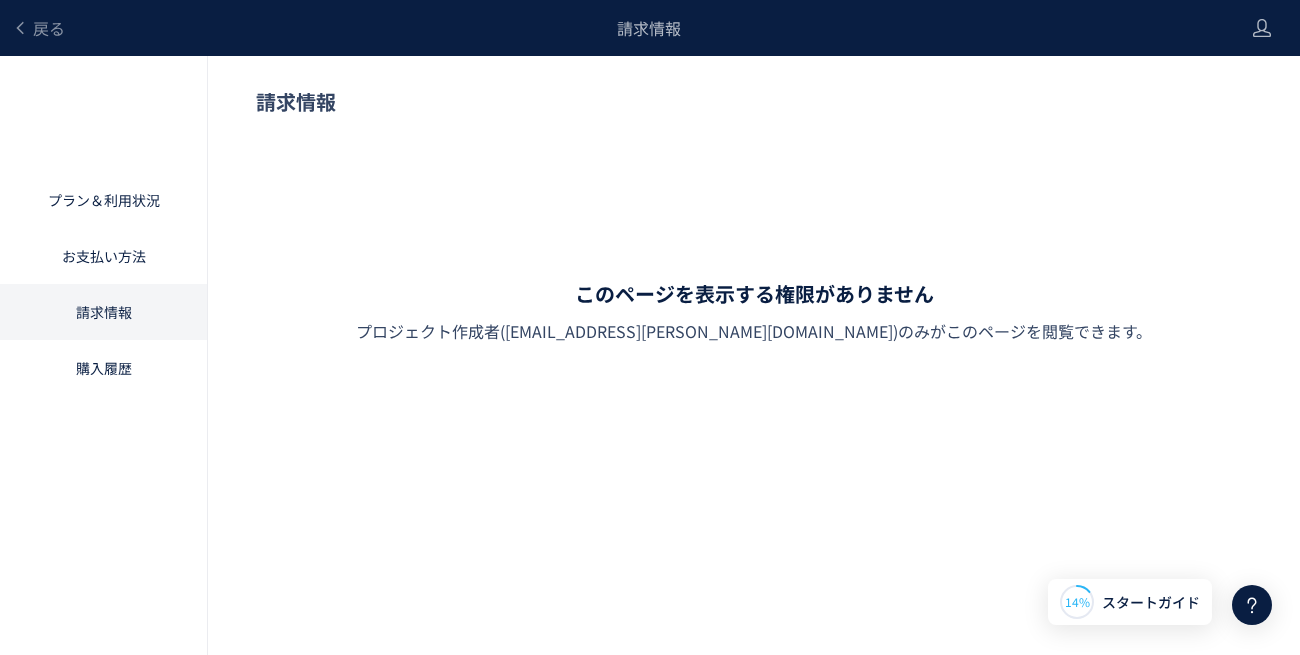 click on "購入履歴" 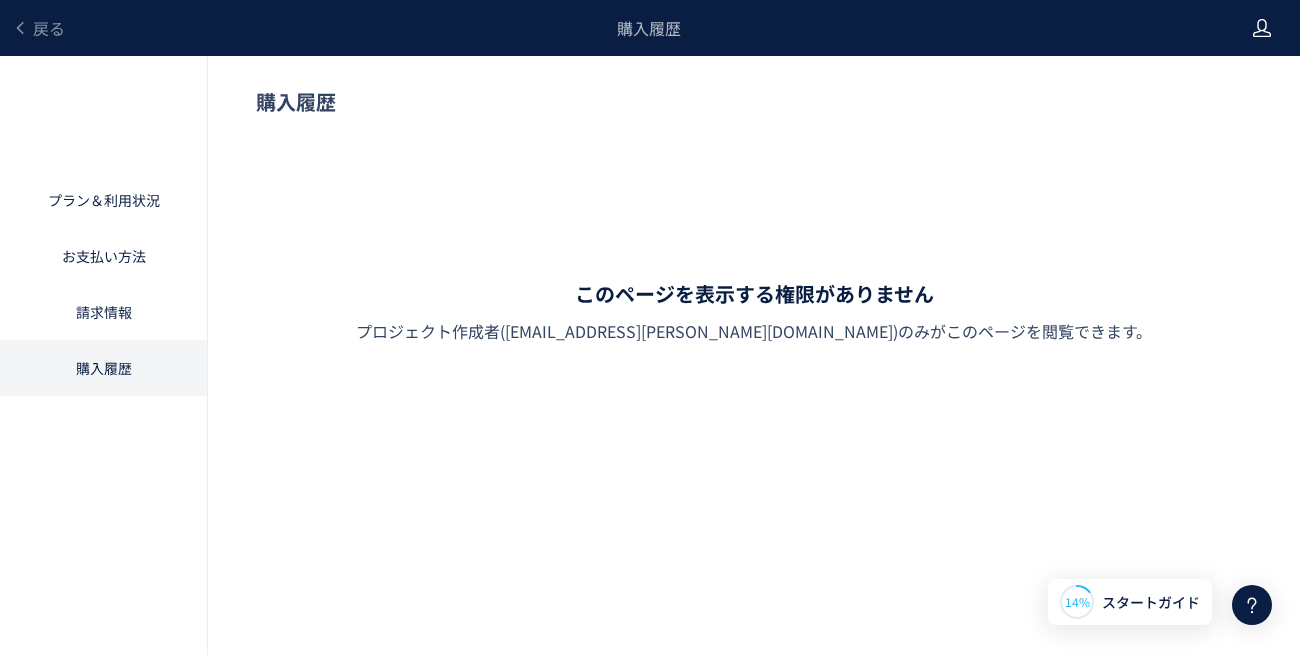 click 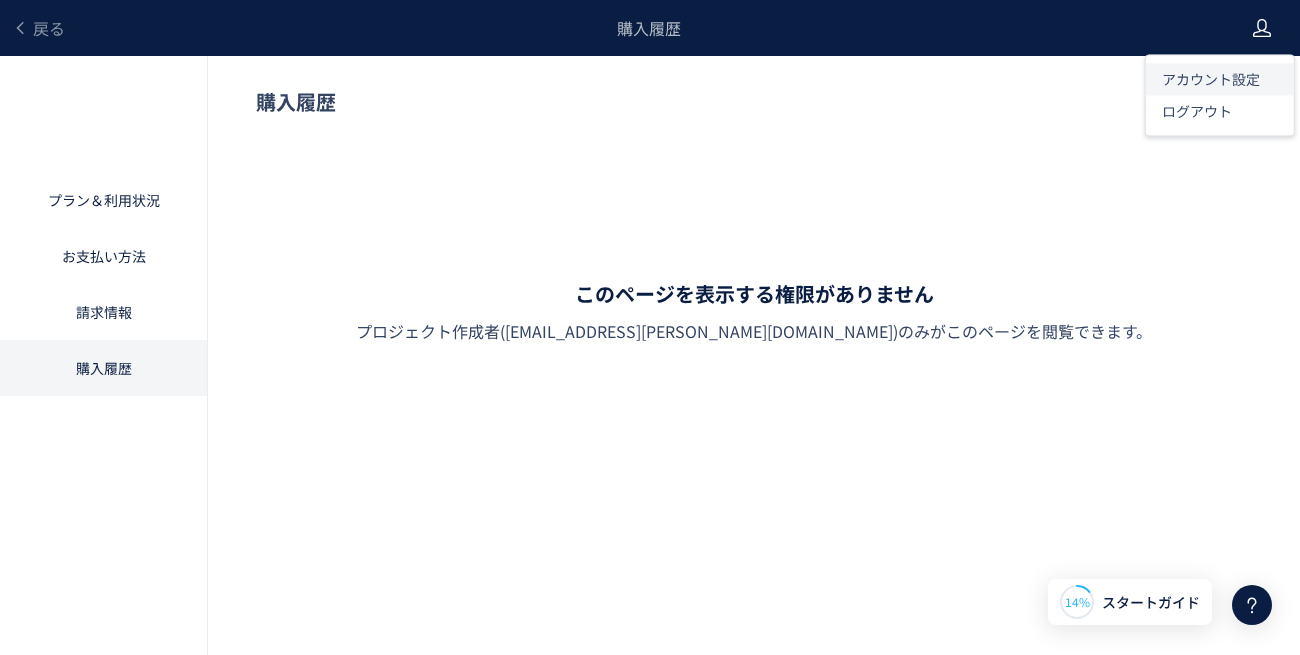 click on "アカウント設定" at bounding box center [1211, 79] 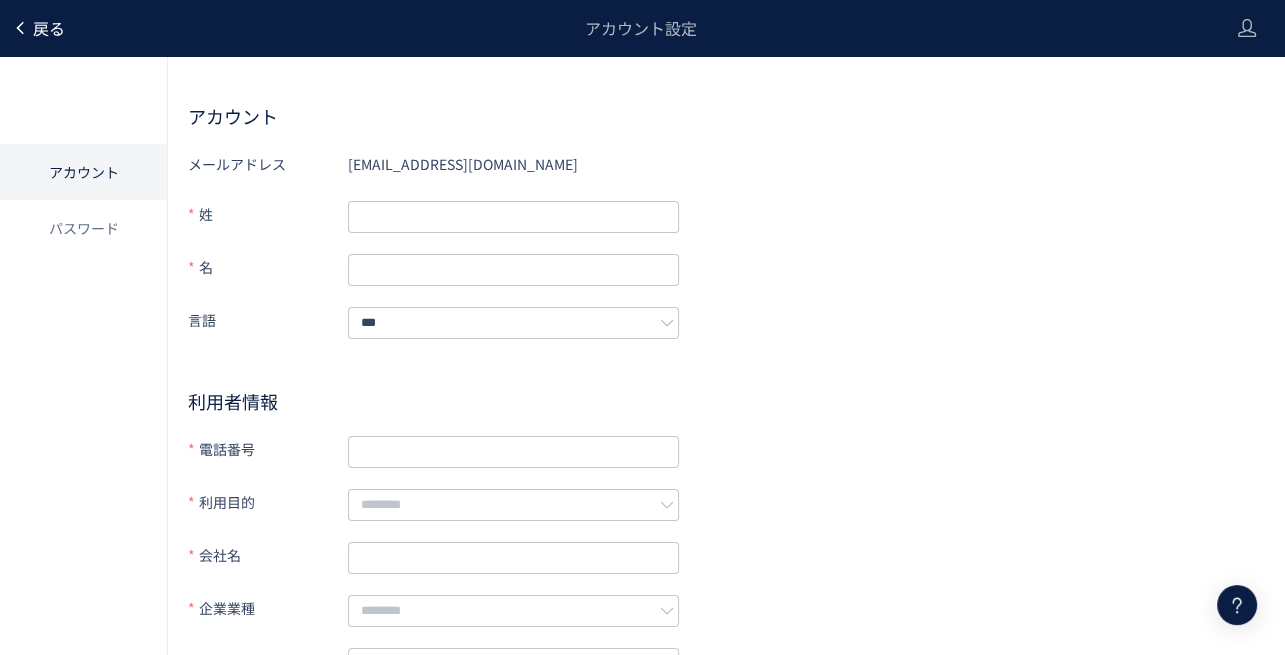 click 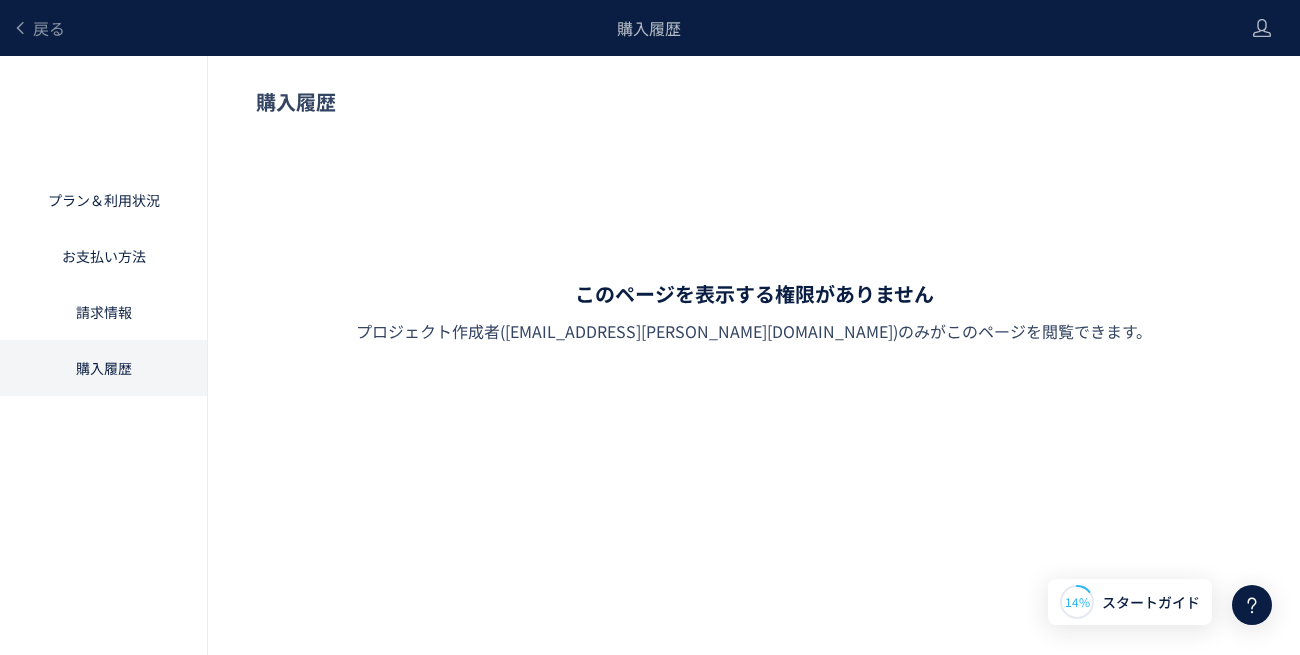 click 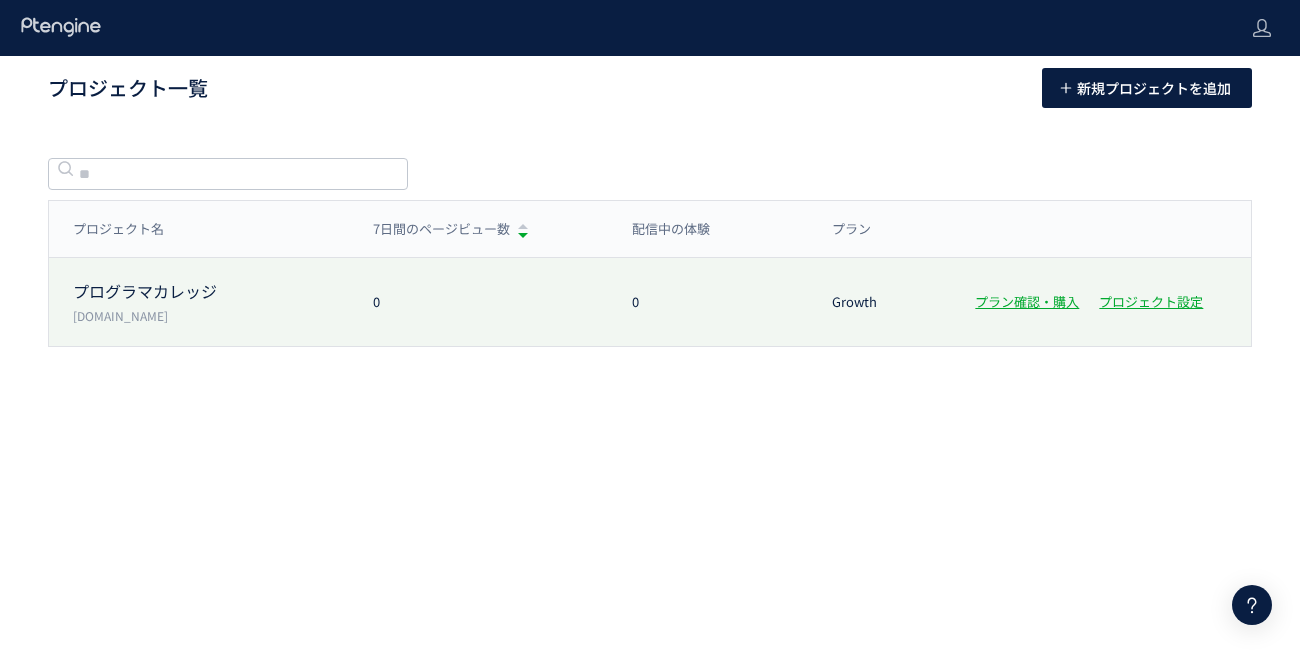 click on "プログラマカレッジ  [DOMAIN_NAME]" 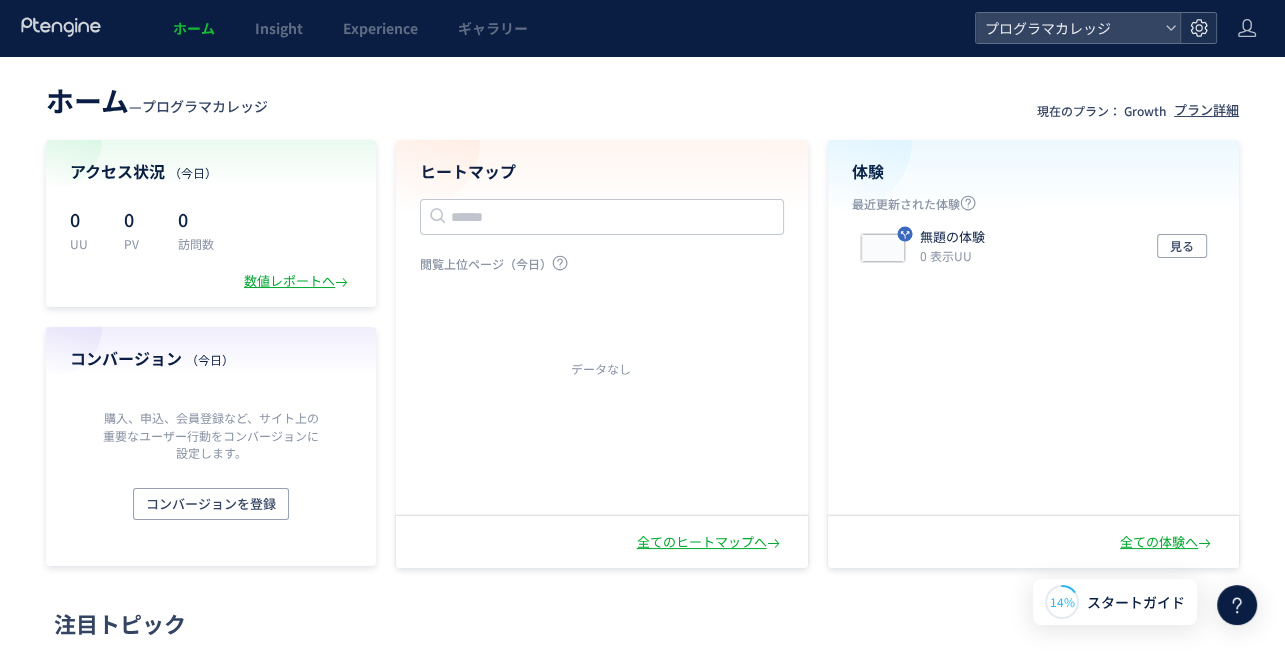 click 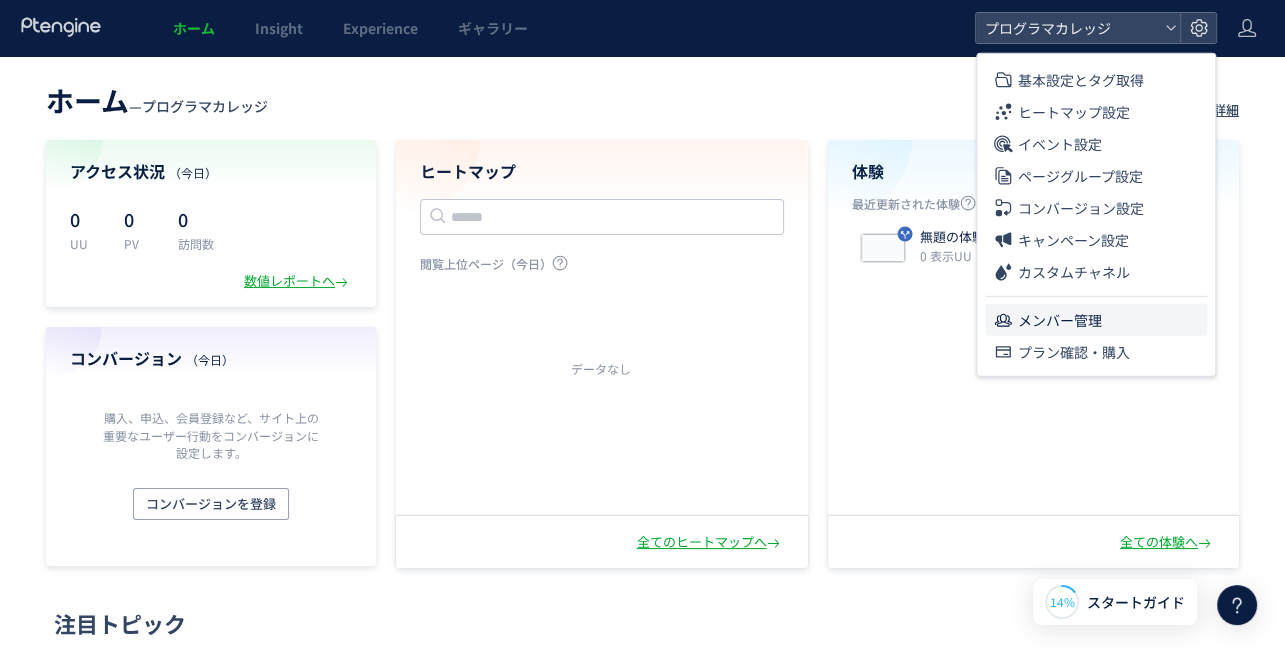 click on "メンバー管理" at bounding box center [1060, 320] 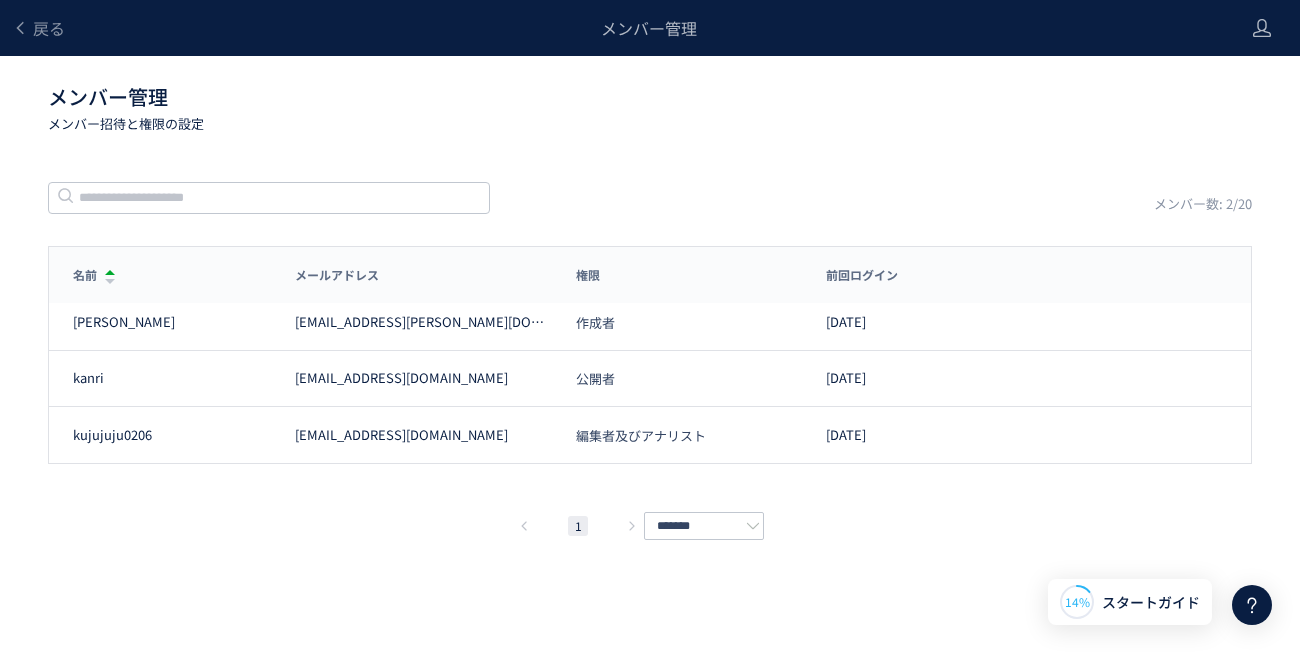 click on "メンバー管理  メンバー招待と権限の設定" 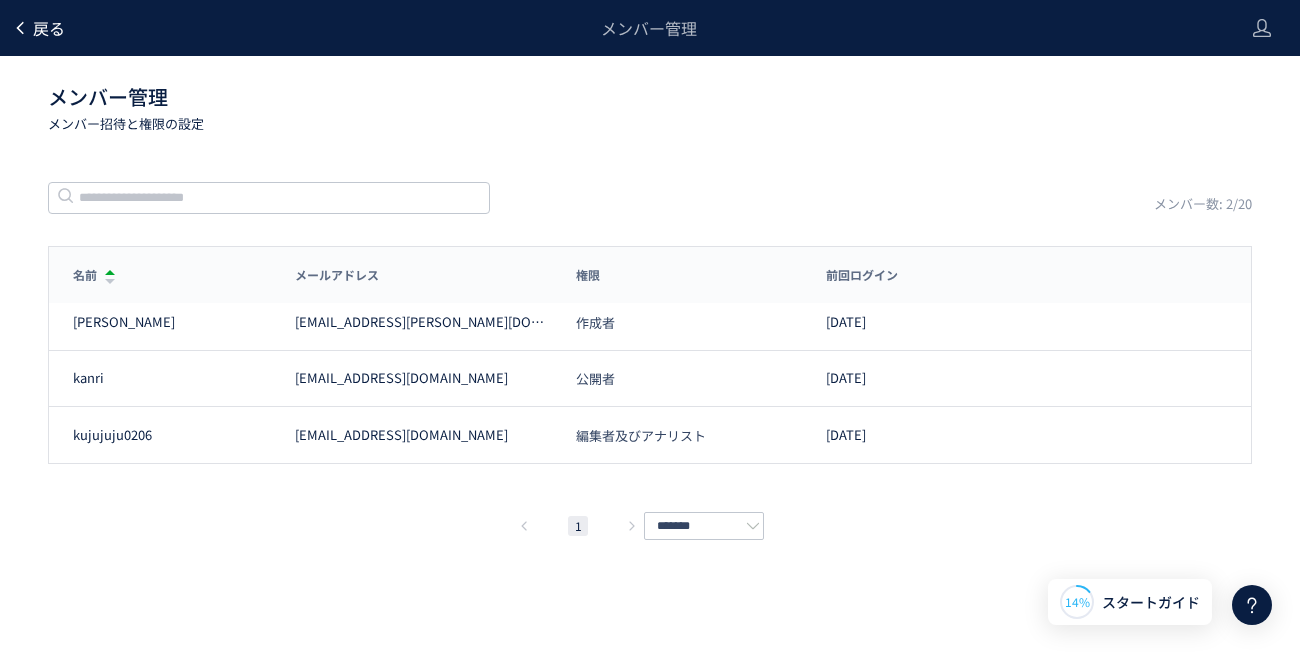 click on "戻る" at bounding box center [38, 28] 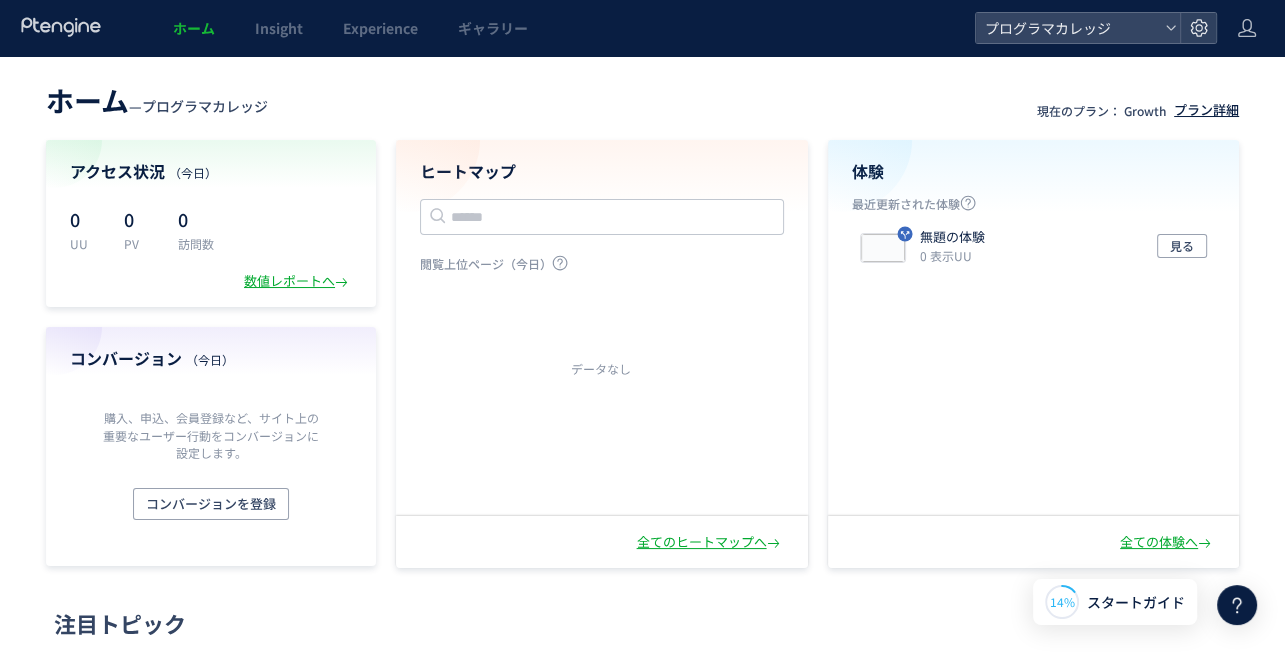 click on "プラン詳細" at bounding box center [1206, 110] 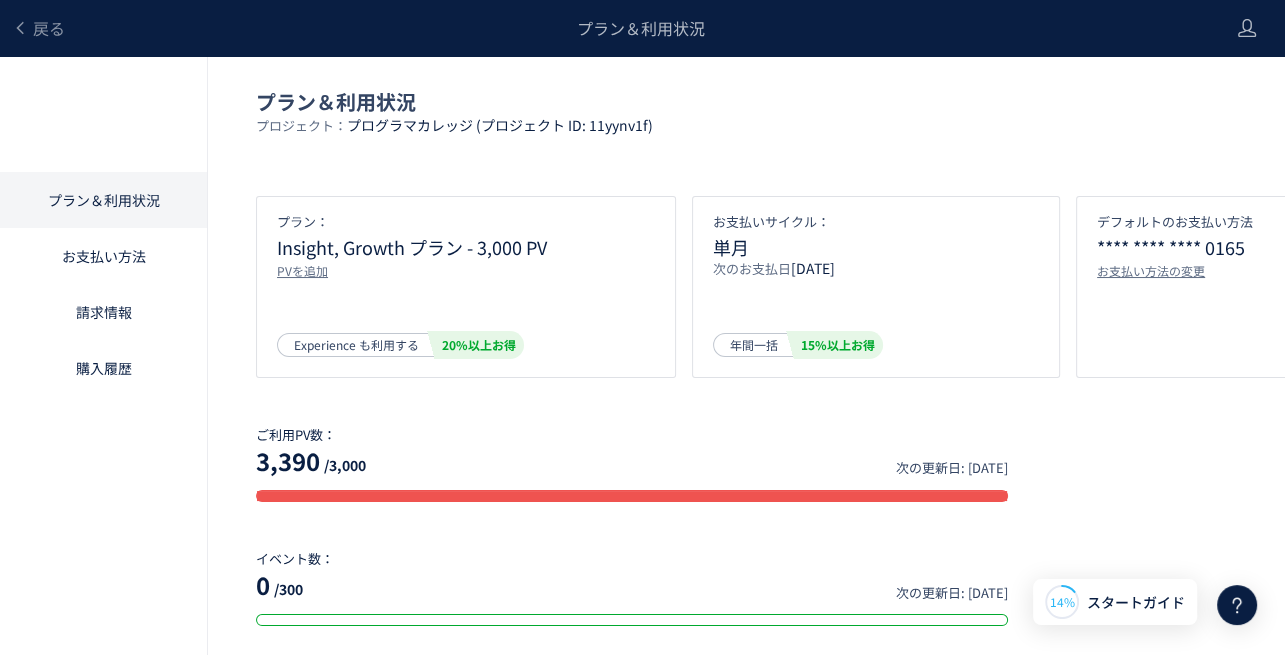 click on "購入履歴" 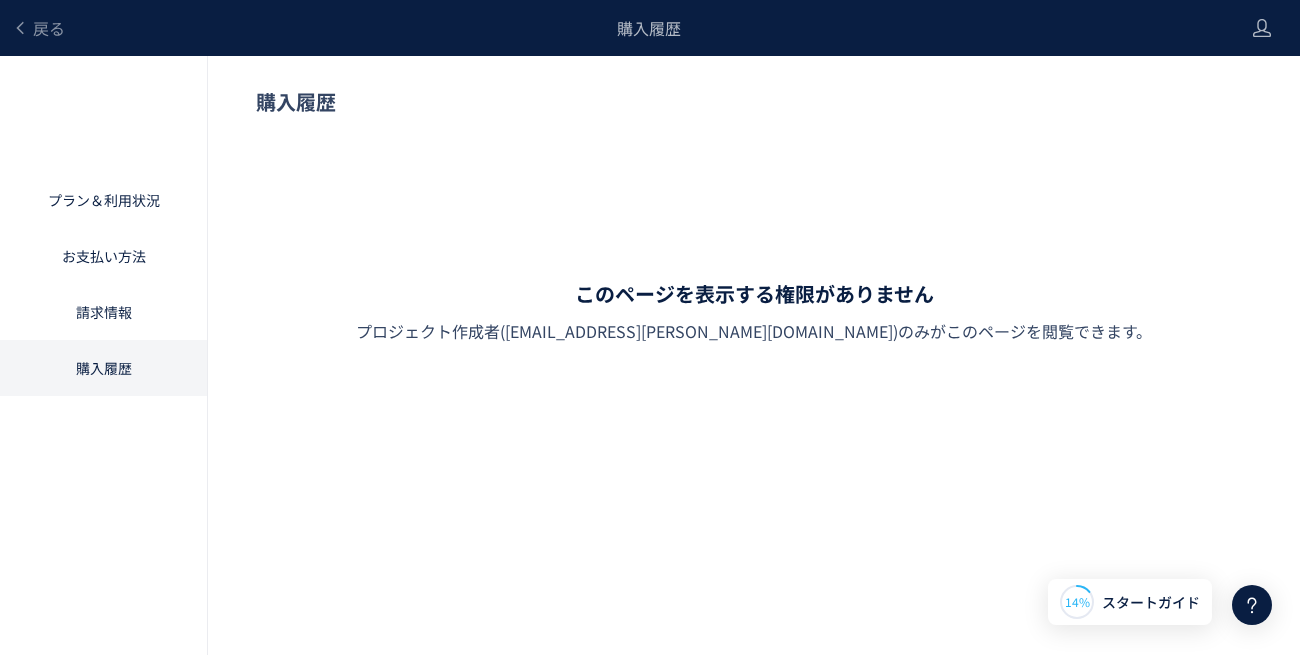 click on "このページを表示する権限がありません  プロジェクト作成者([EMAIL_ADDRESS][PERSON_NAME][DOMAIN_NAME])のみがこのページを閲覧できます。" at bounding box center [754, 311] 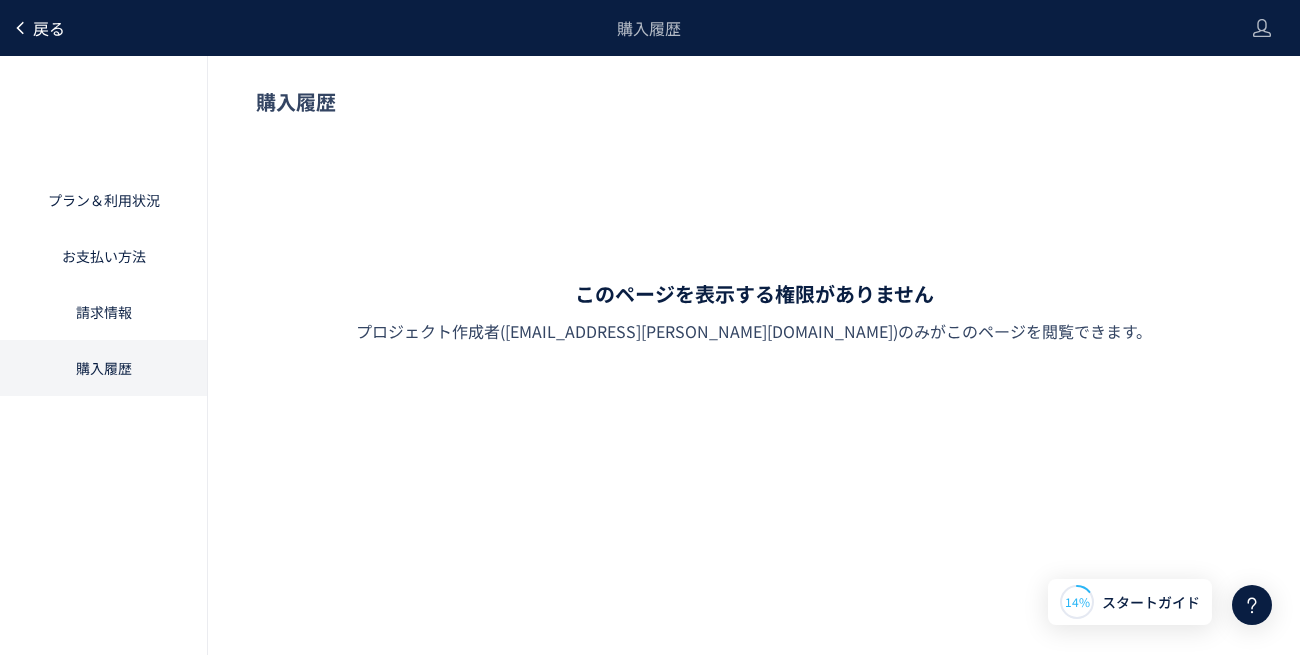 click on "戻る" 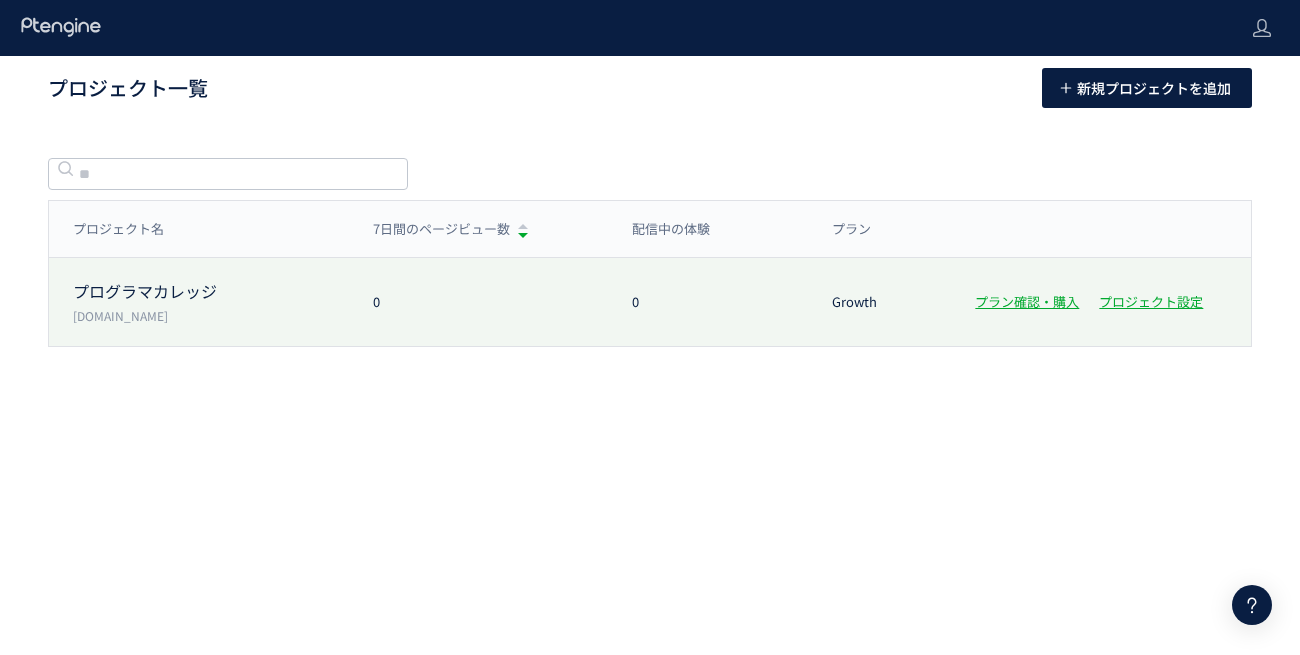 click on "プログラマカレッジ" 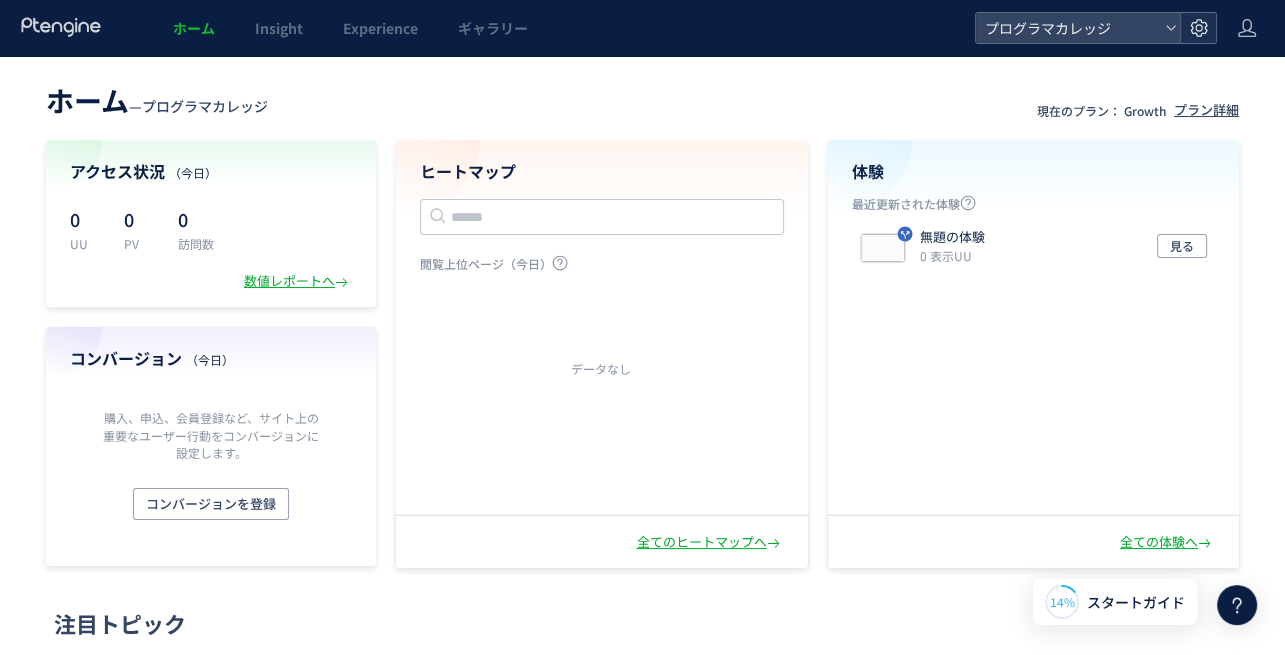 click 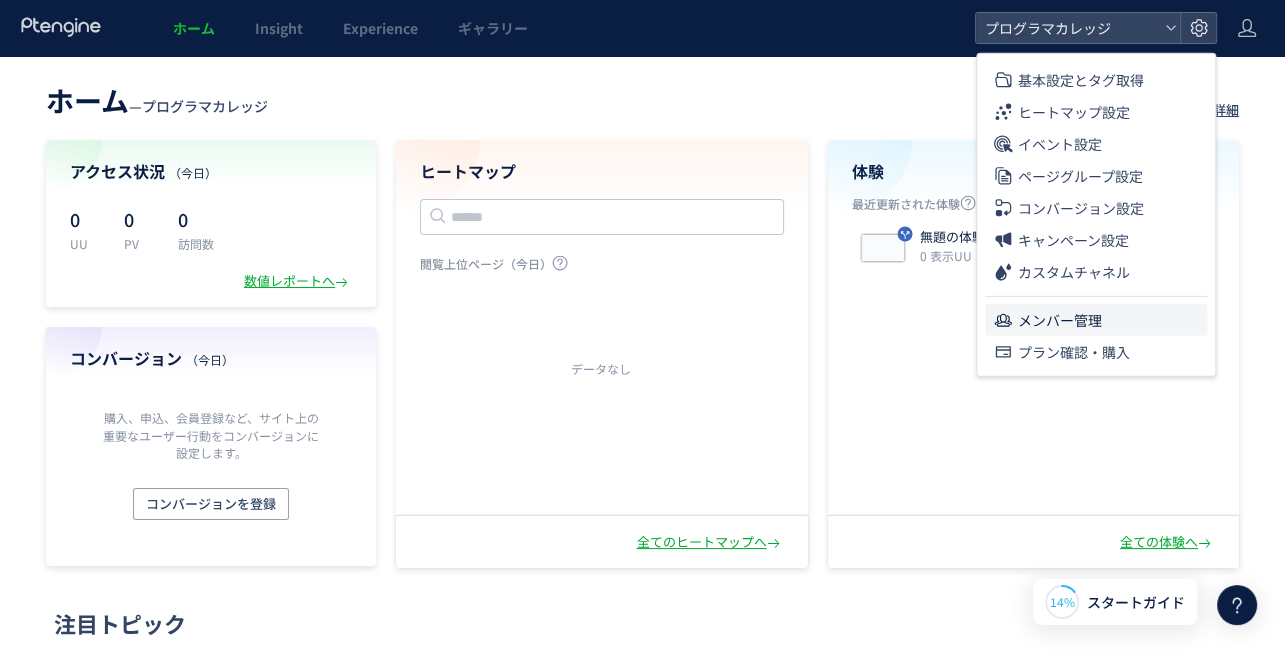 click on "メンバー管理" at bounding box center [1060, 320] 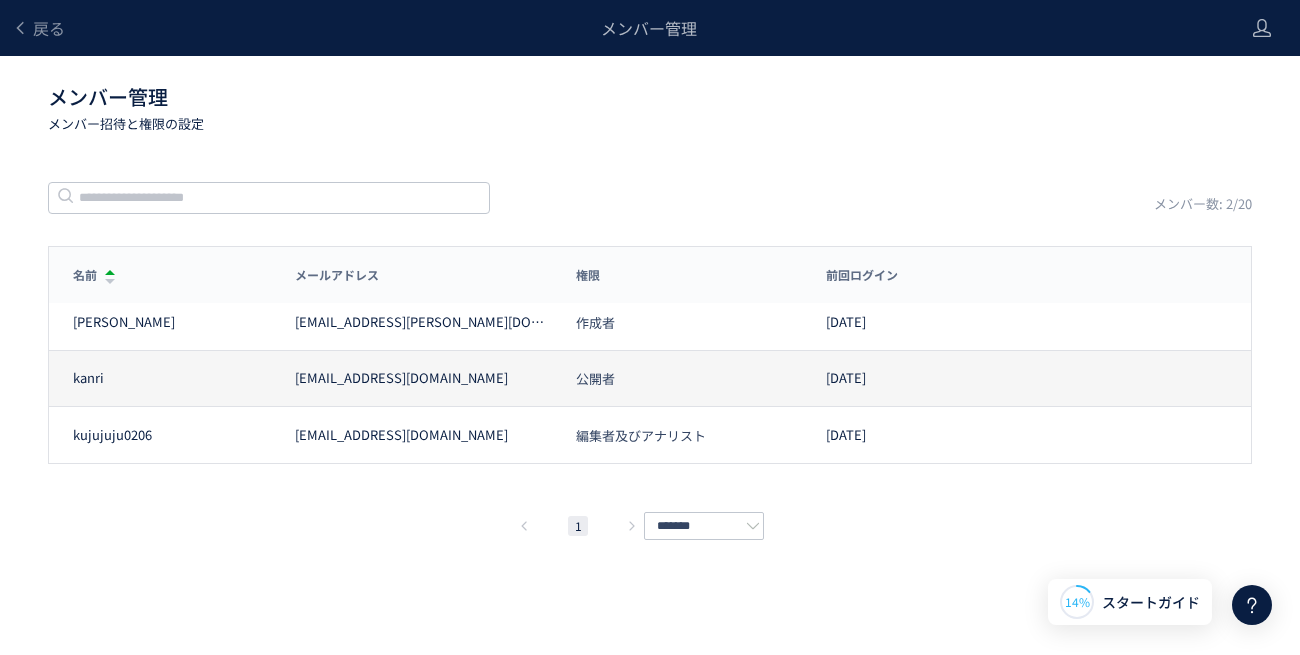 click on "kanri [EMAIL_ADDRESS][DOMAIN_NAME] 公開者 [DATE]" 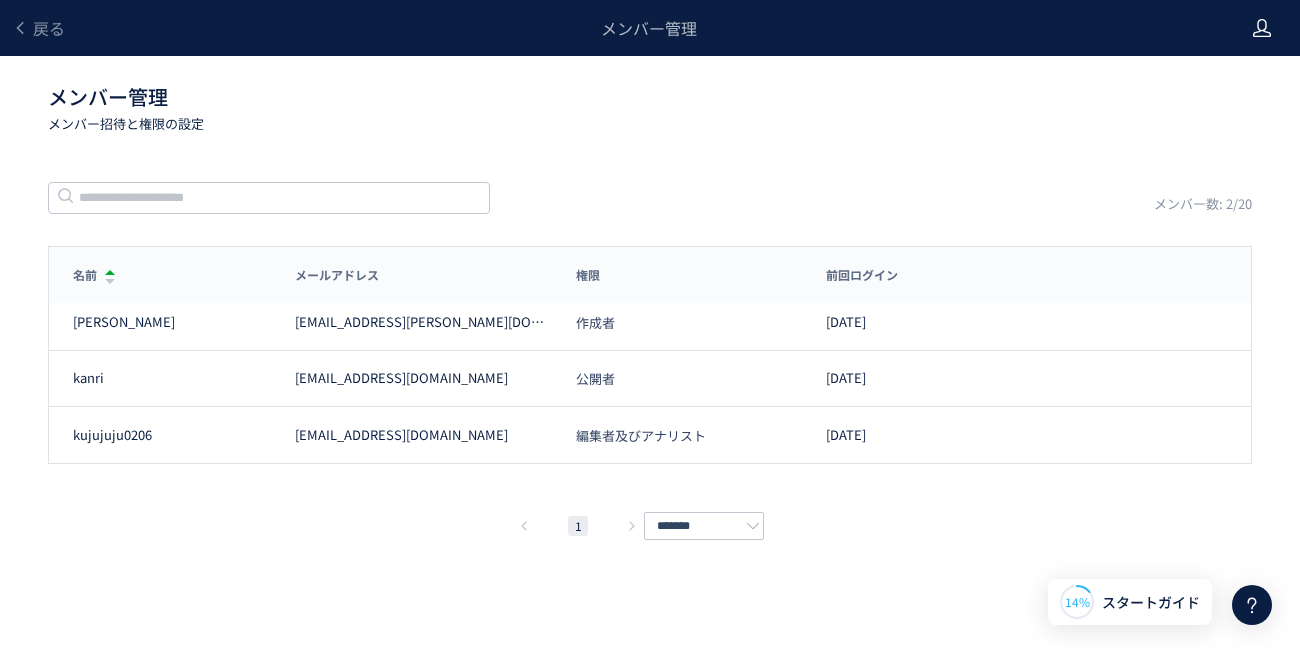 click 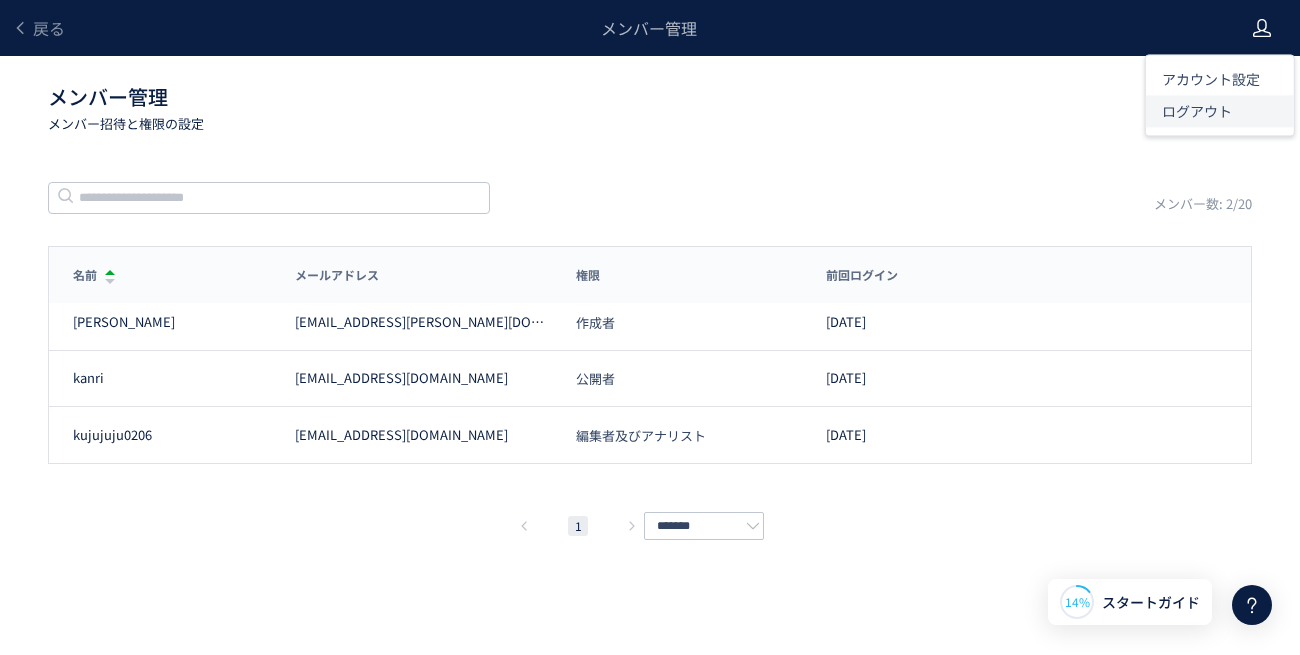 click on "ログアウト" 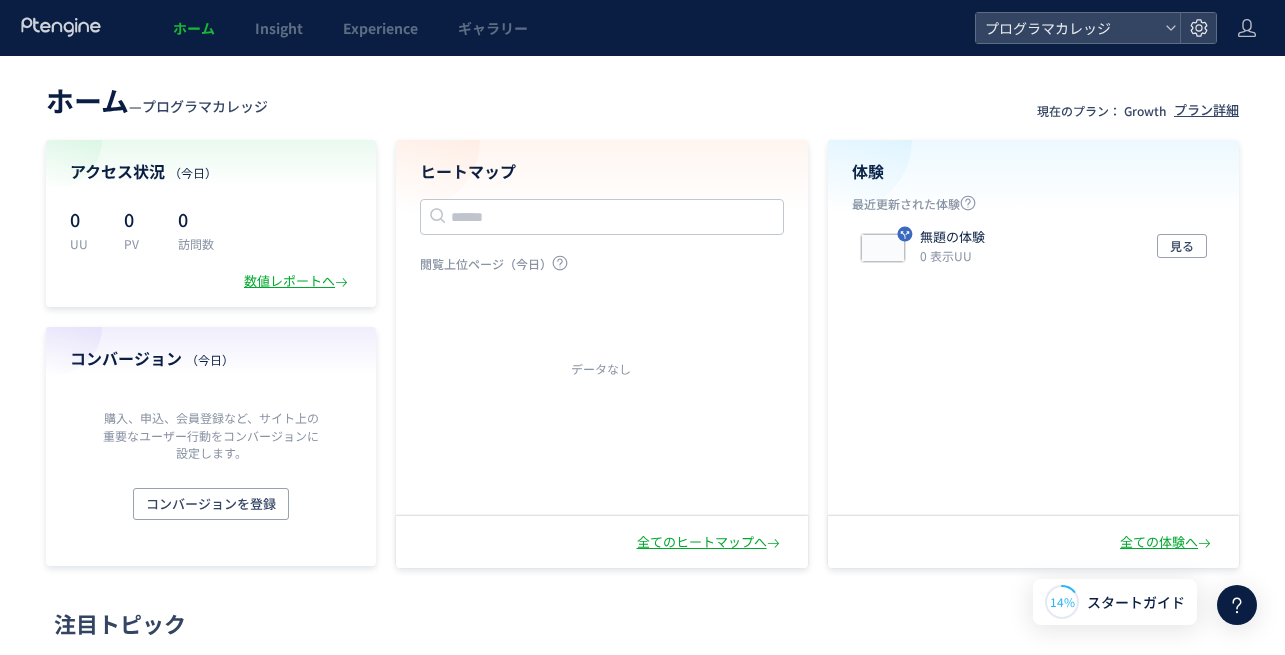 scroll, scrollTop: 0, scrollLeft: 0, axis: both 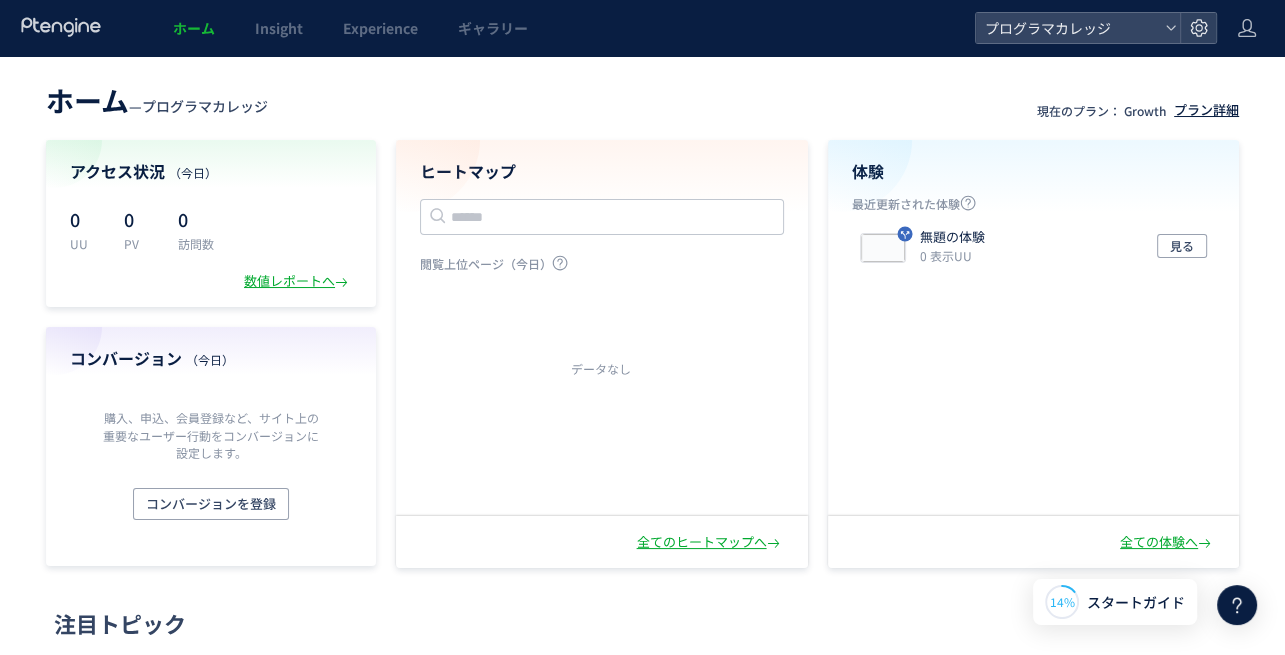 click on "プラン詳細" at bounding box center [1206, 110] 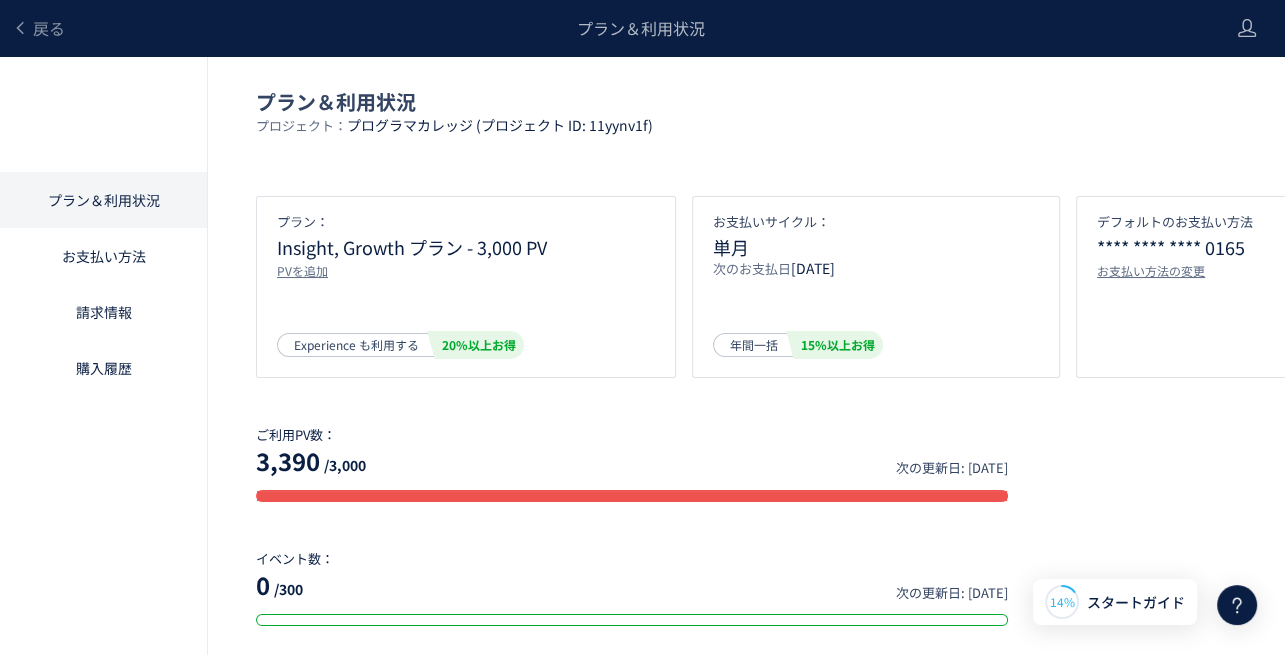 click on "請求情報" 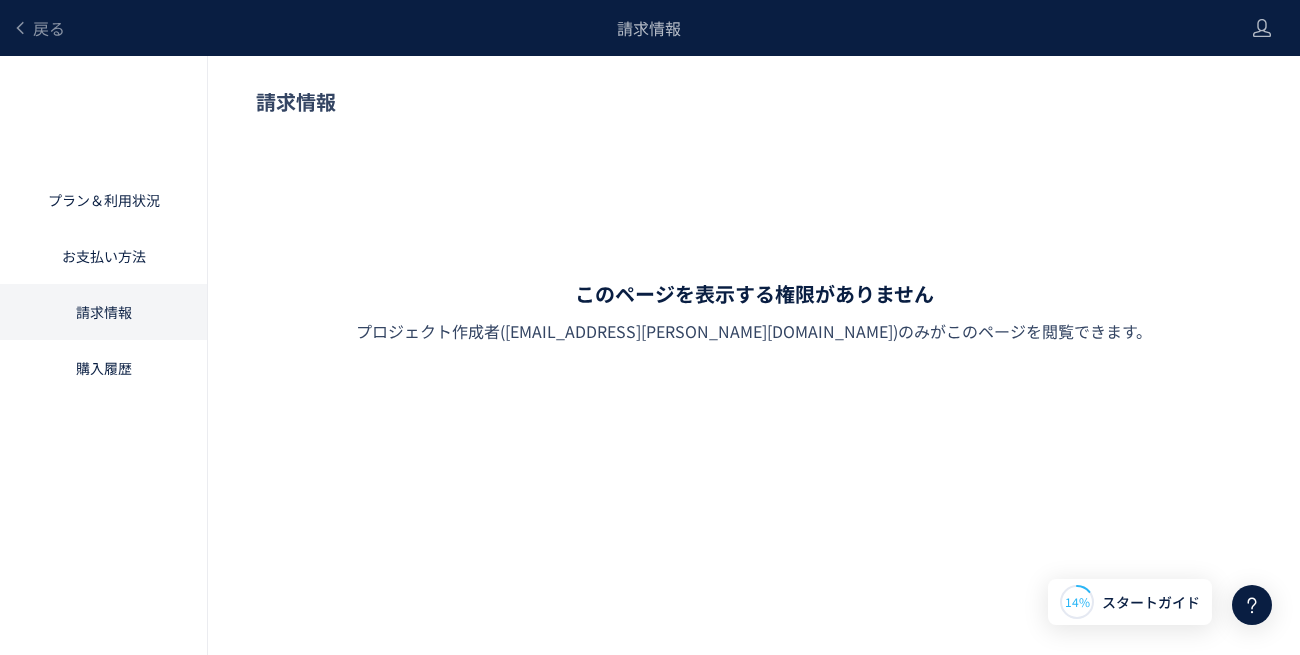 click on "購入履歴" 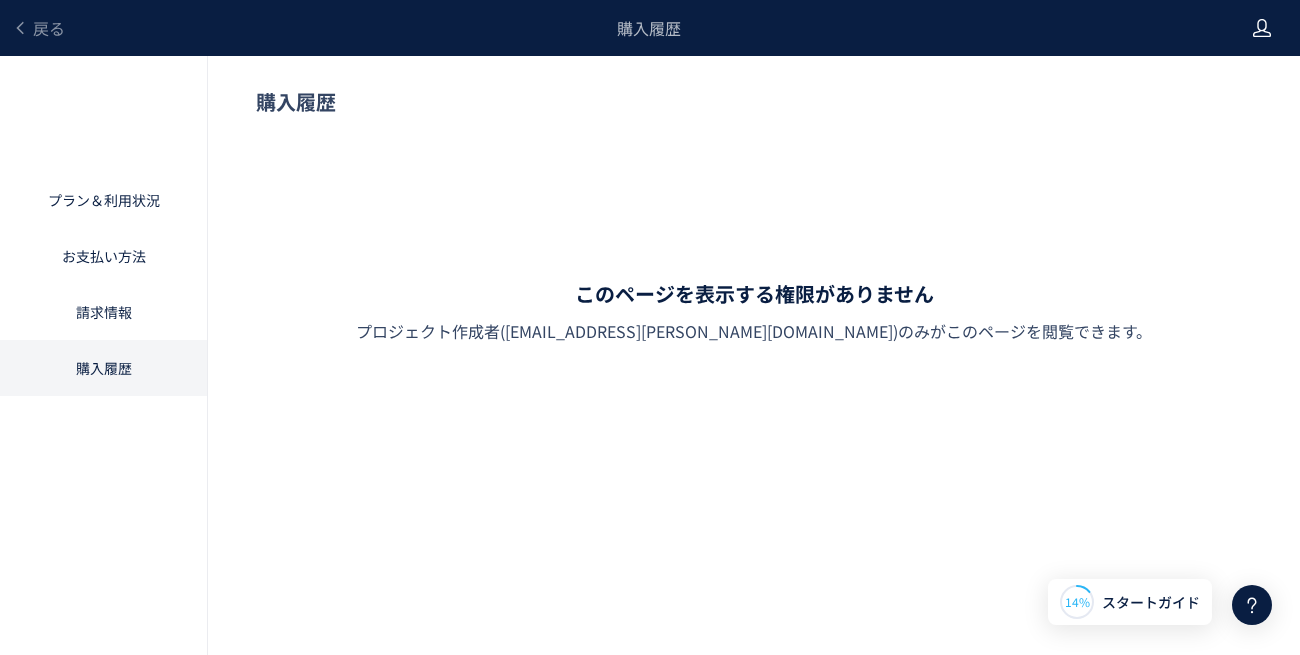 click 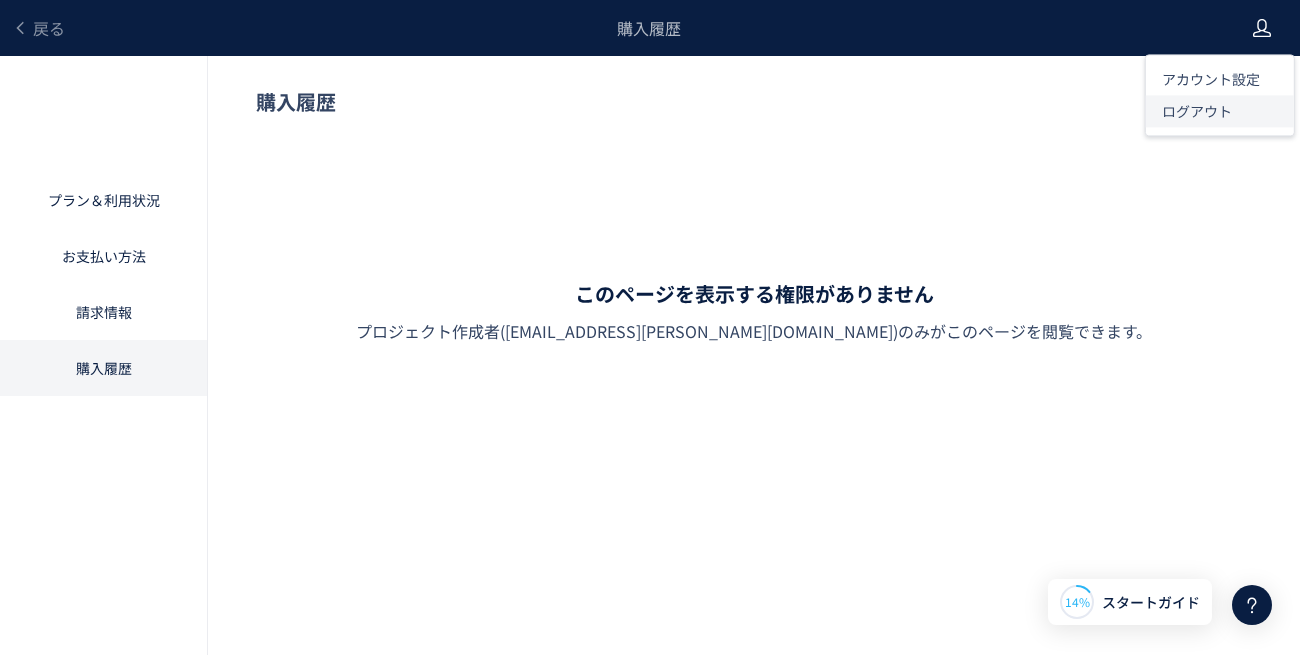 click on "ログアウト" at bounding box center [1197, 111] 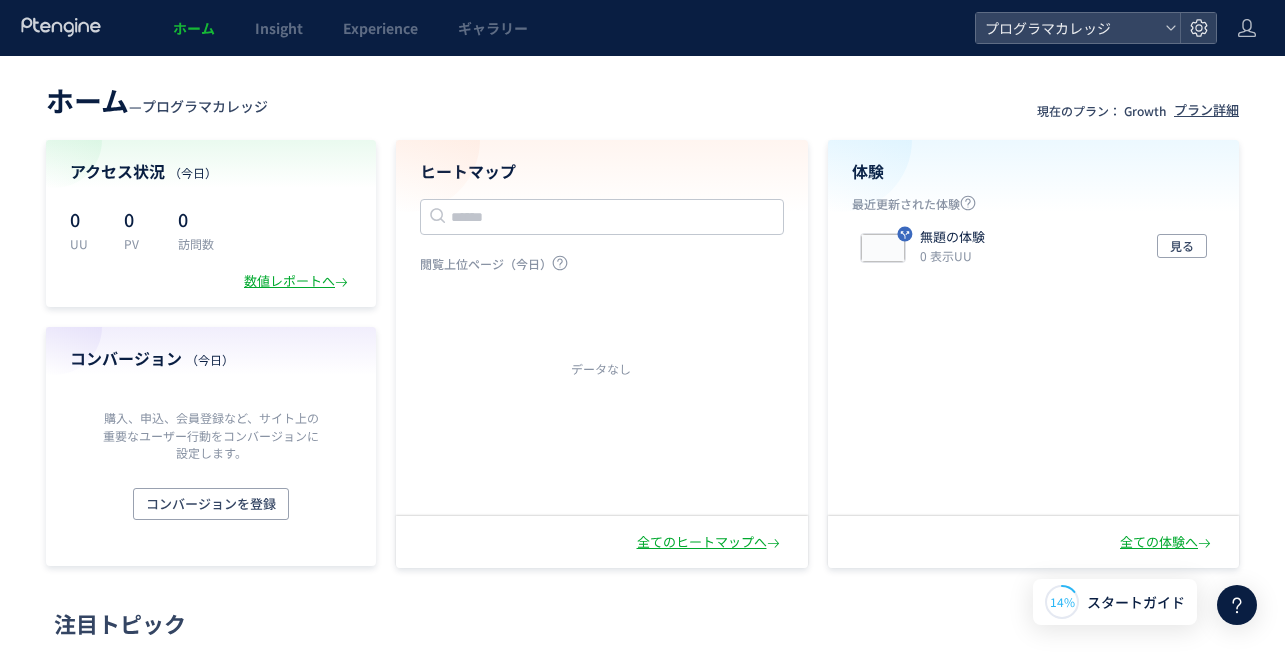 scroll, scrollTop: 0, scrollLeft: 0, axis: both 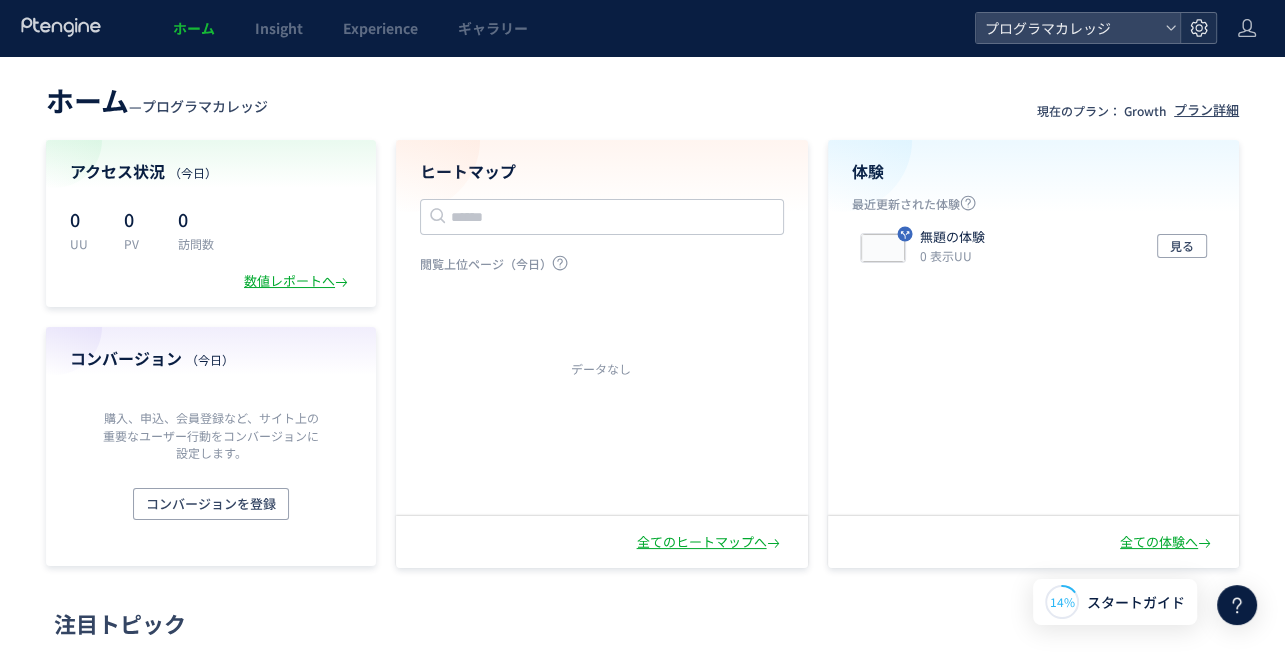 click 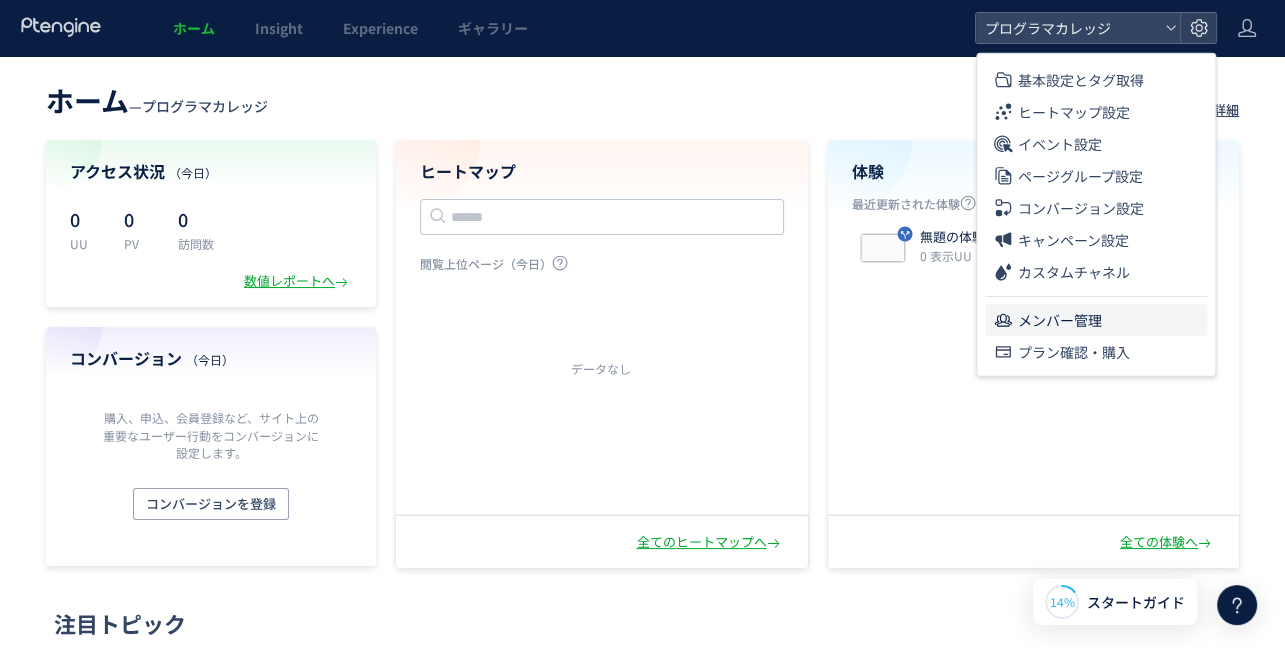 click on "メンバー管理" at bounding box center [1060, 320] 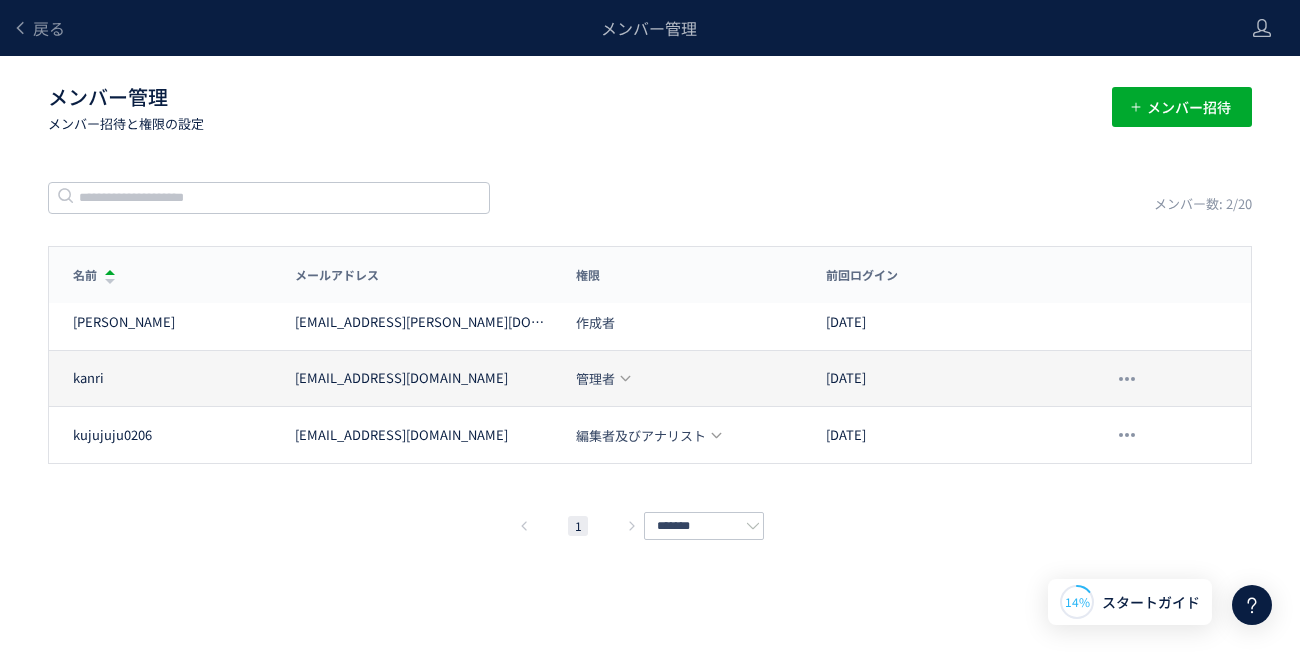 click 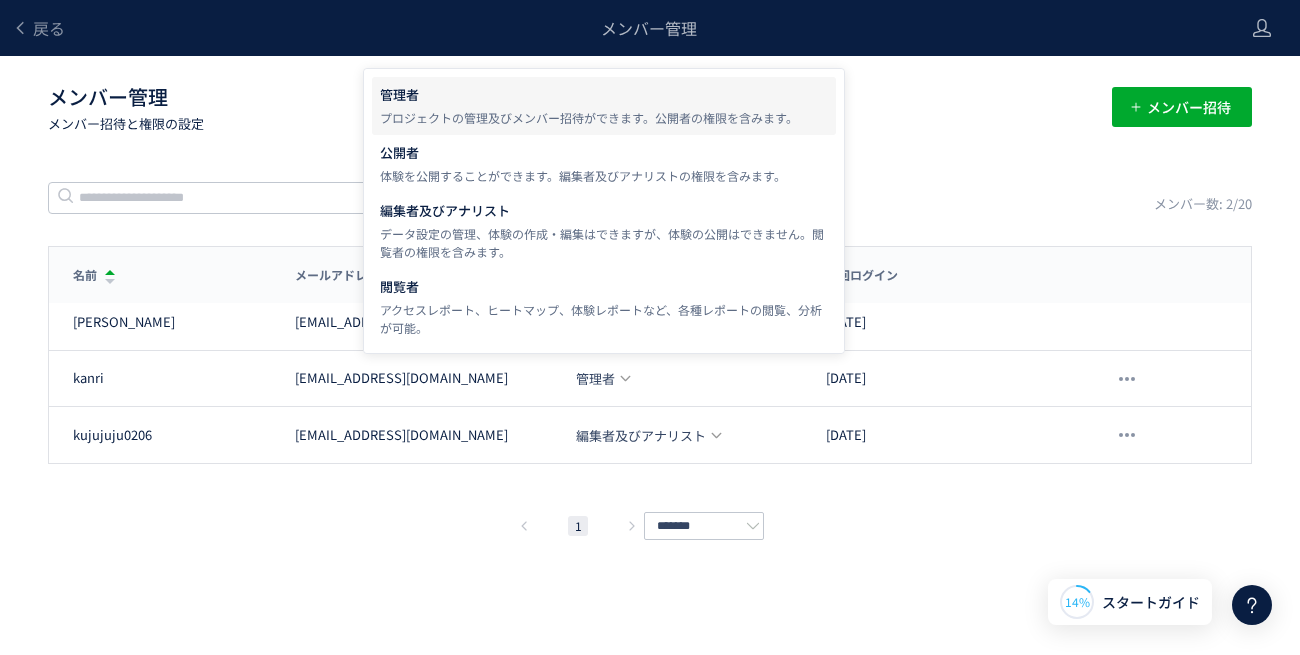 click on "戻る メンバー管理 メンバー管理  メンバー招待と権限の設定 メンバー招待 メンバー数: 2/20 名前 メールアドレス 権限 前回ログイン 名前 メールアドレス 権限 前回ログイン 柳 k.yanagi.internous@gmail.com 作成者 2025/07/24 kanri kanri@internous.co.jp 管理者 2025/07/24 kujujuju0206 kujujuju0206@gmail.com 編集者及びアナリスト 2023/08/24  1  ******* メンバー招待 キャンセル 招待 削除の確認 キャンセル 削除 作成者に変更しますか？ 作成者(プロジェクトオーナー)を変更すると、 "--"は新しい作成者となり、あなたの権限は管理者に変更されます。作成者を変更してもよろしいですか？ キャンセル 作成者に変更 スキップ タグ設置を他の人に任せる" 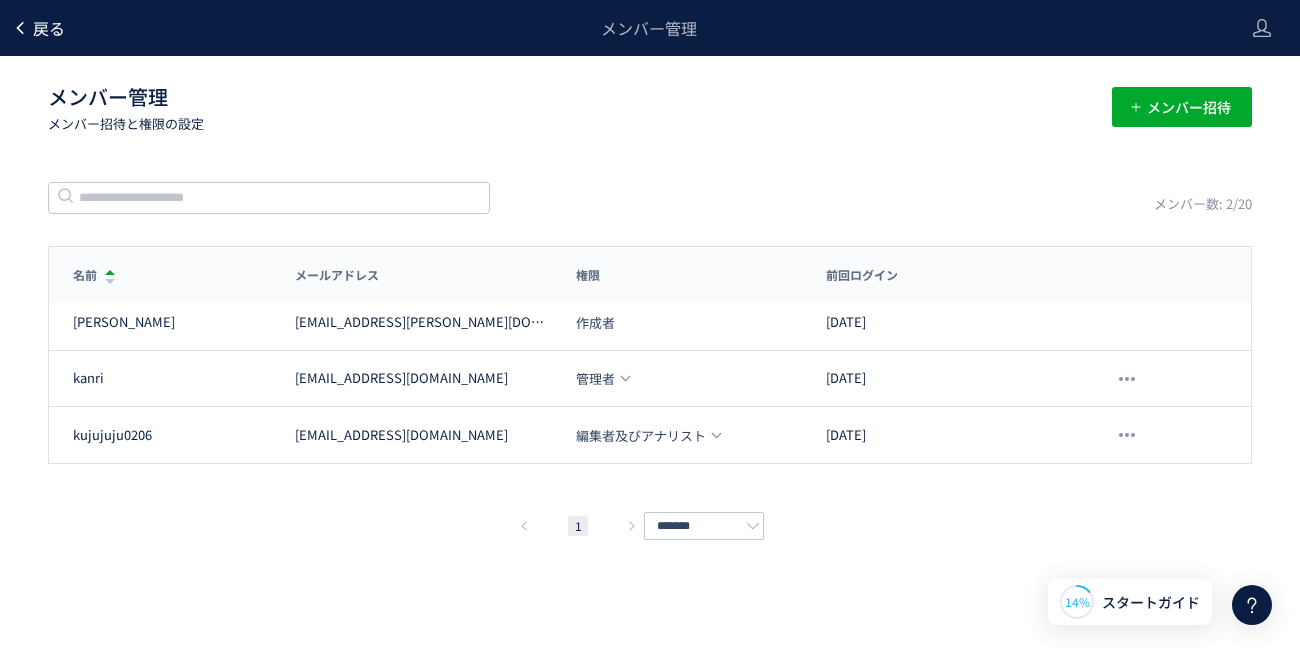 click 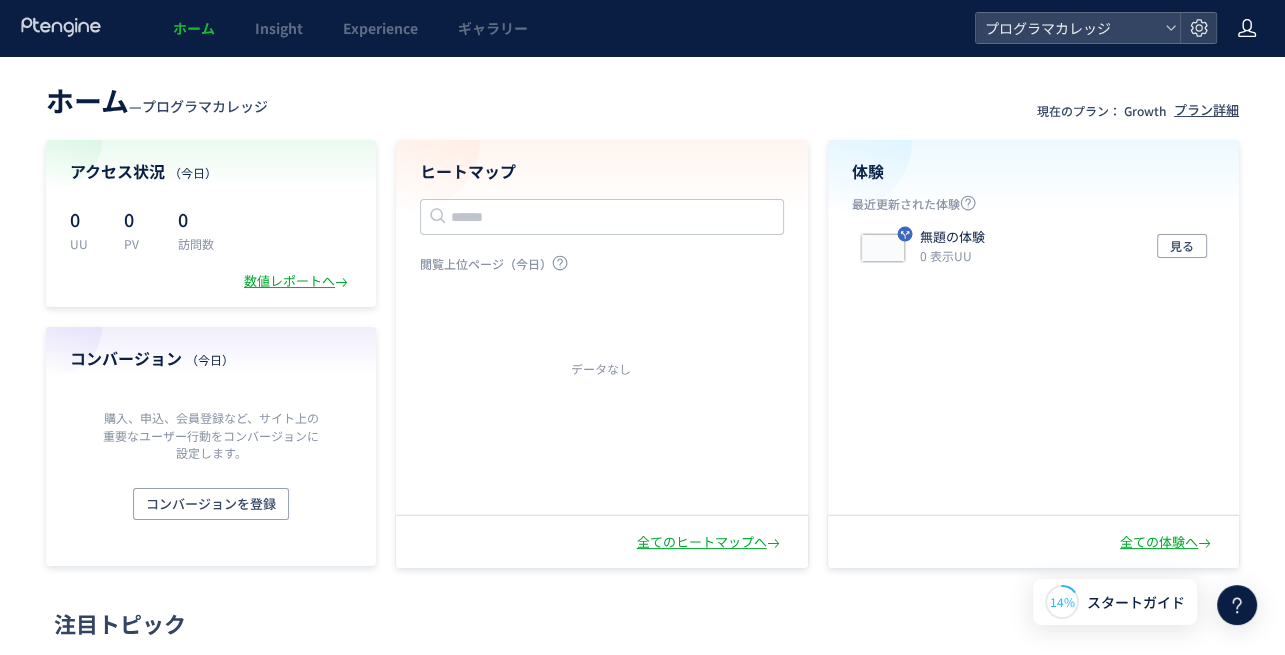 click 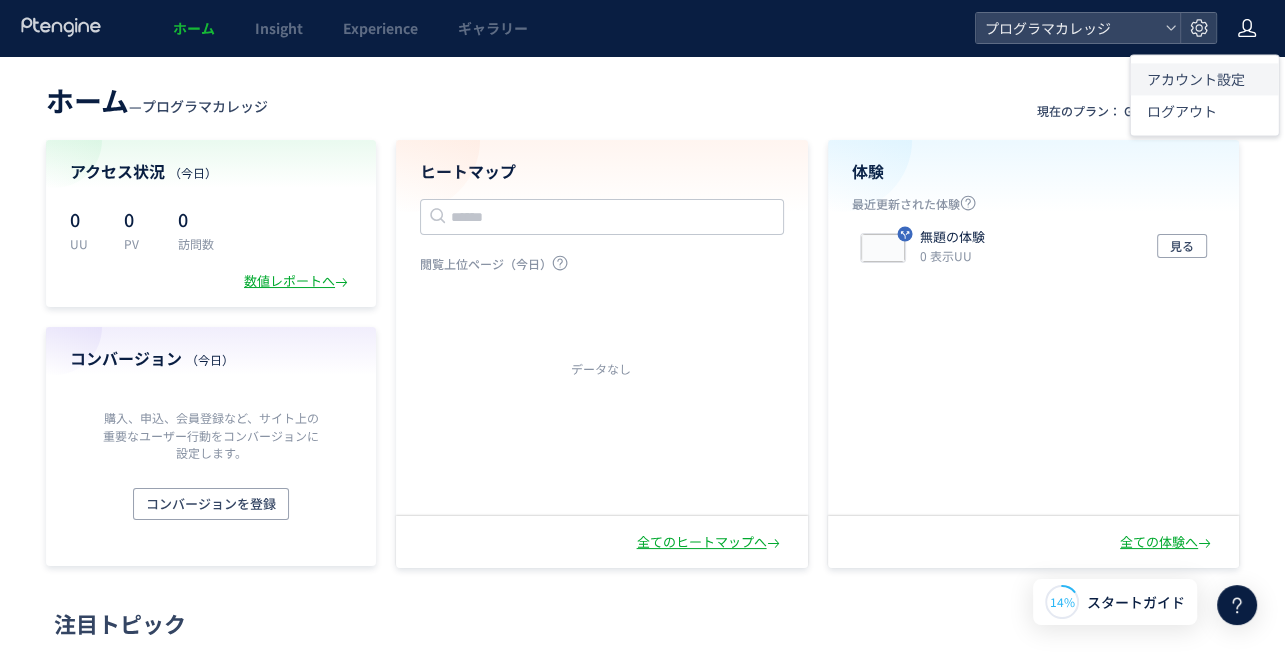 click on "アカウント設定" at bounding box center (1196, 79) 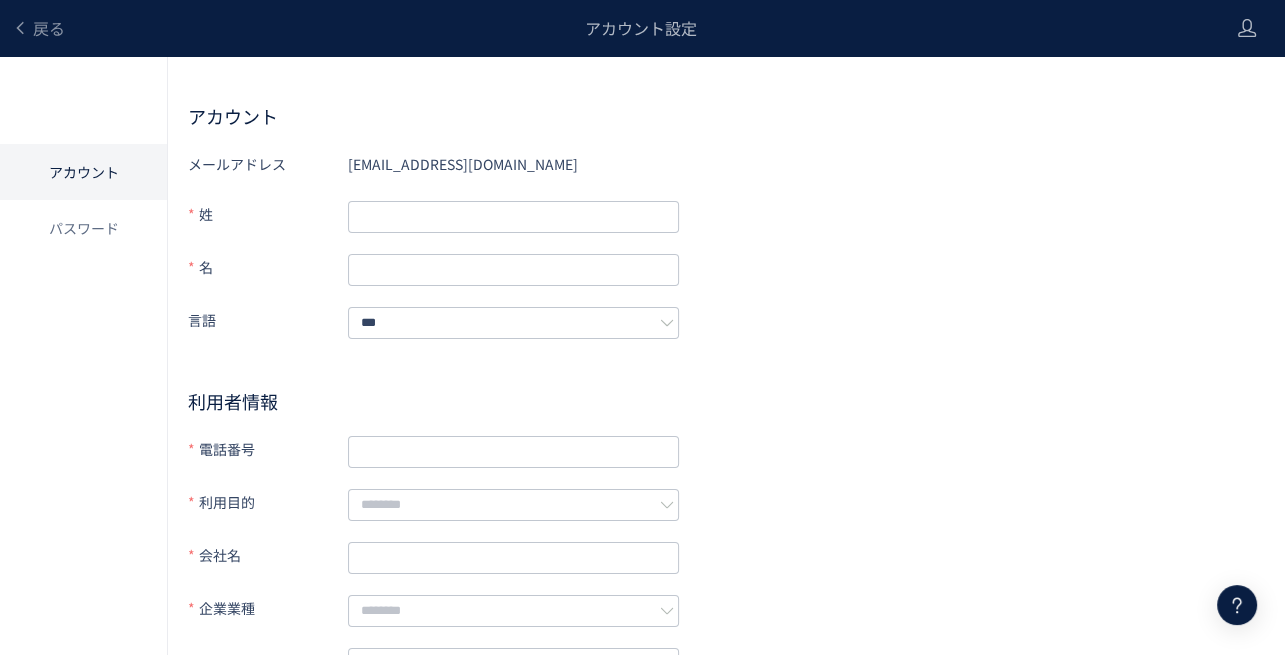 click on "戻る アカウント設定" at bounding box center [608, 28] 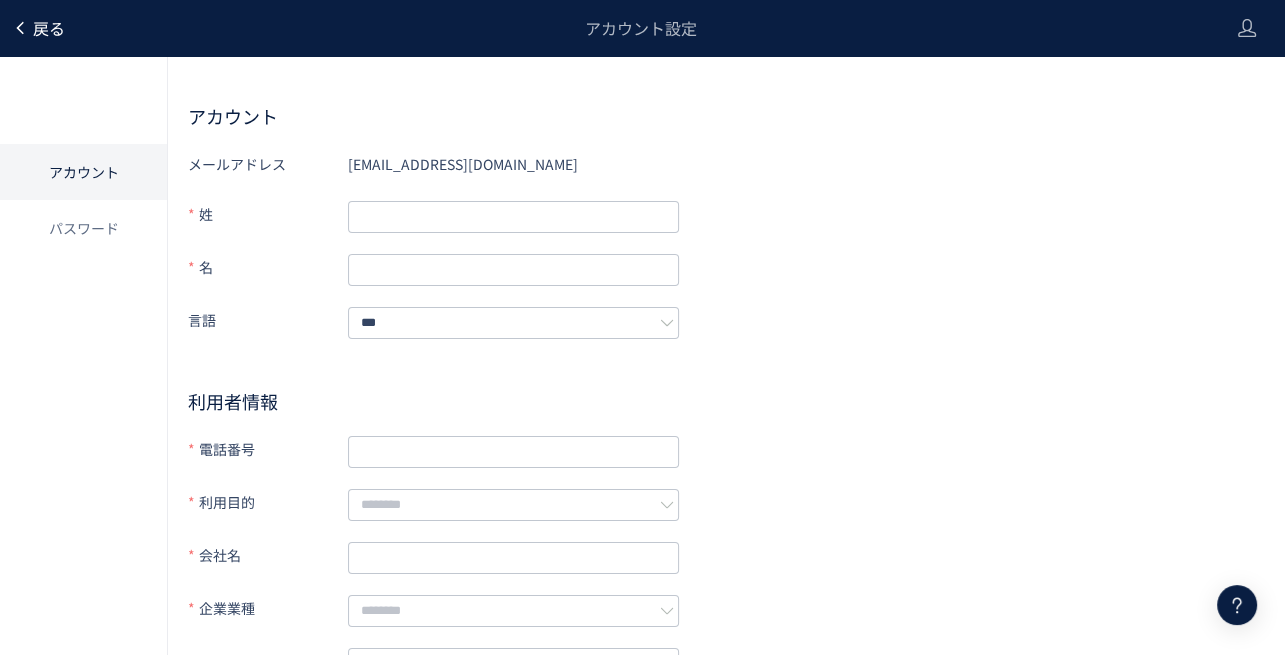 click 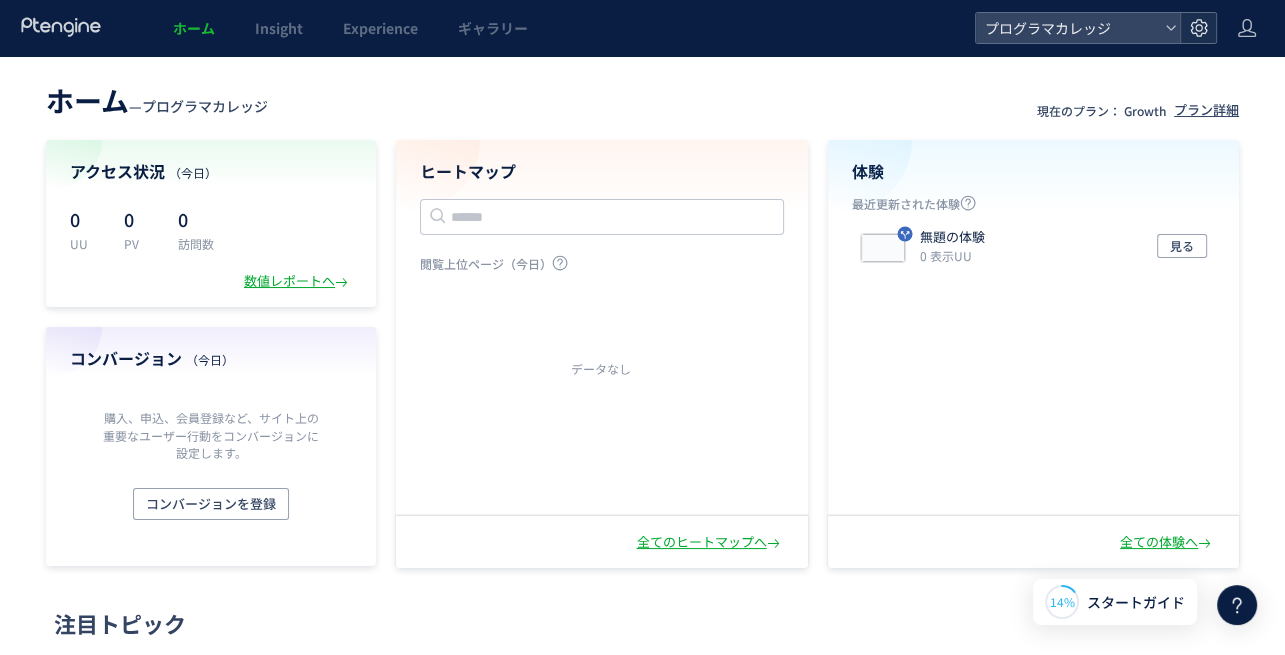 click 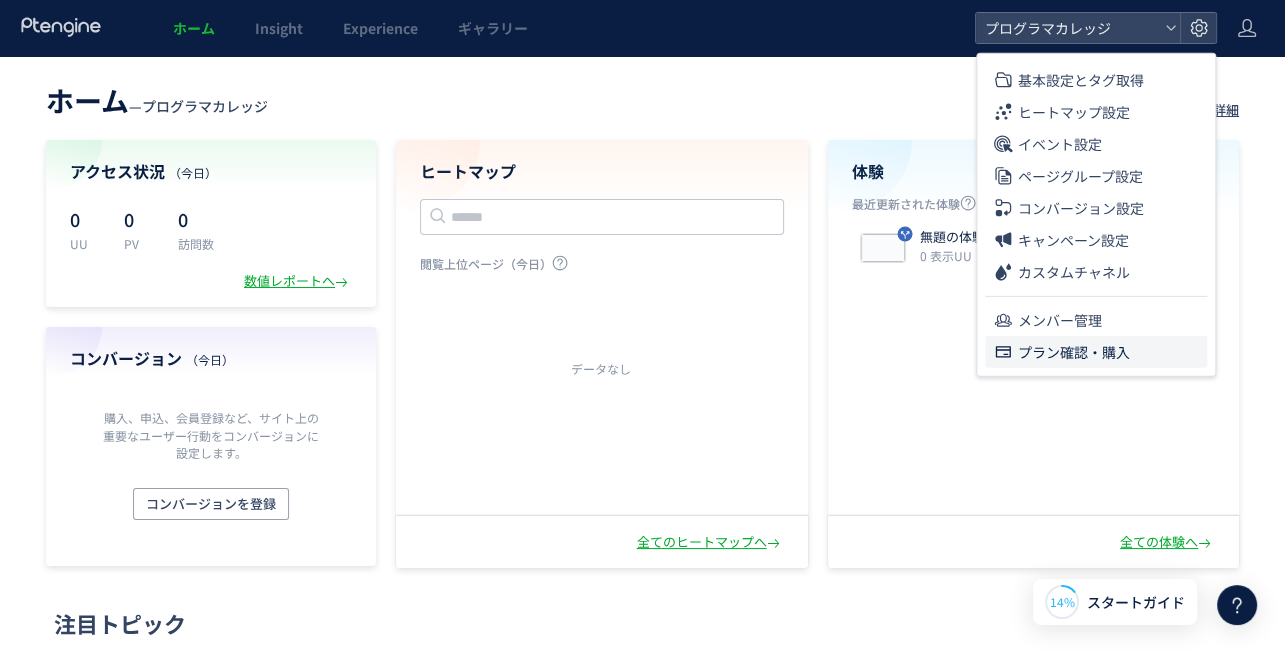 click on "プラン確認・購入" at bounding box center [1074, 352] 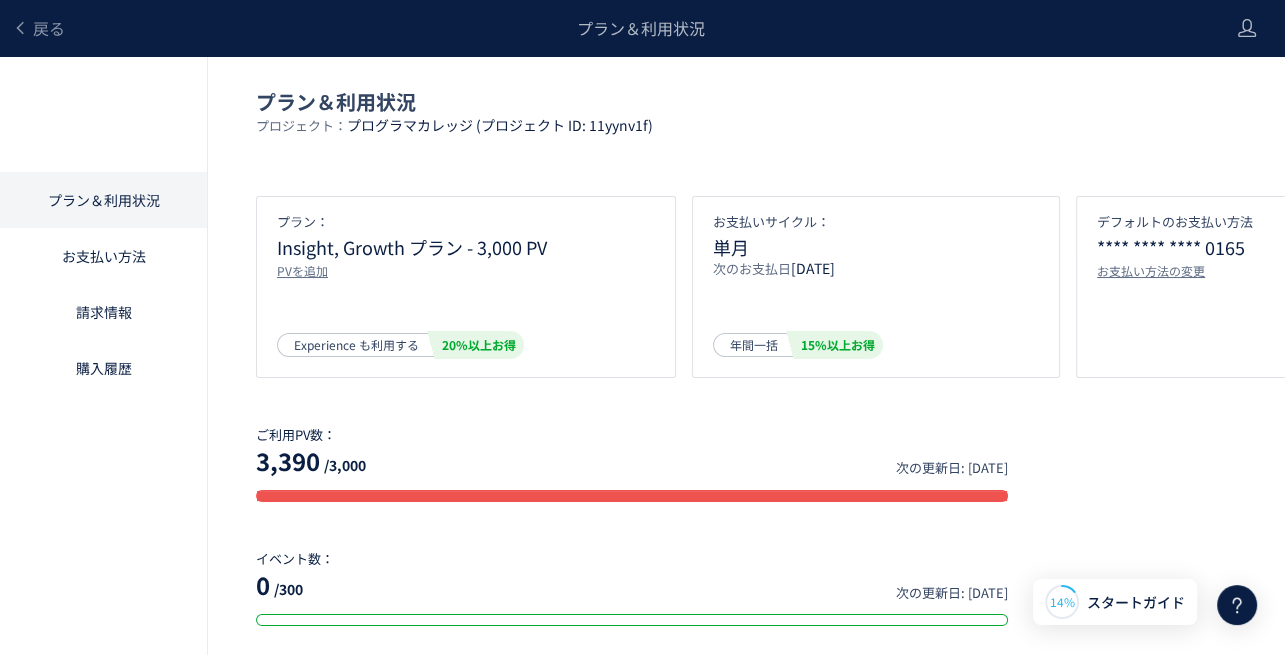 click on "請求情報" 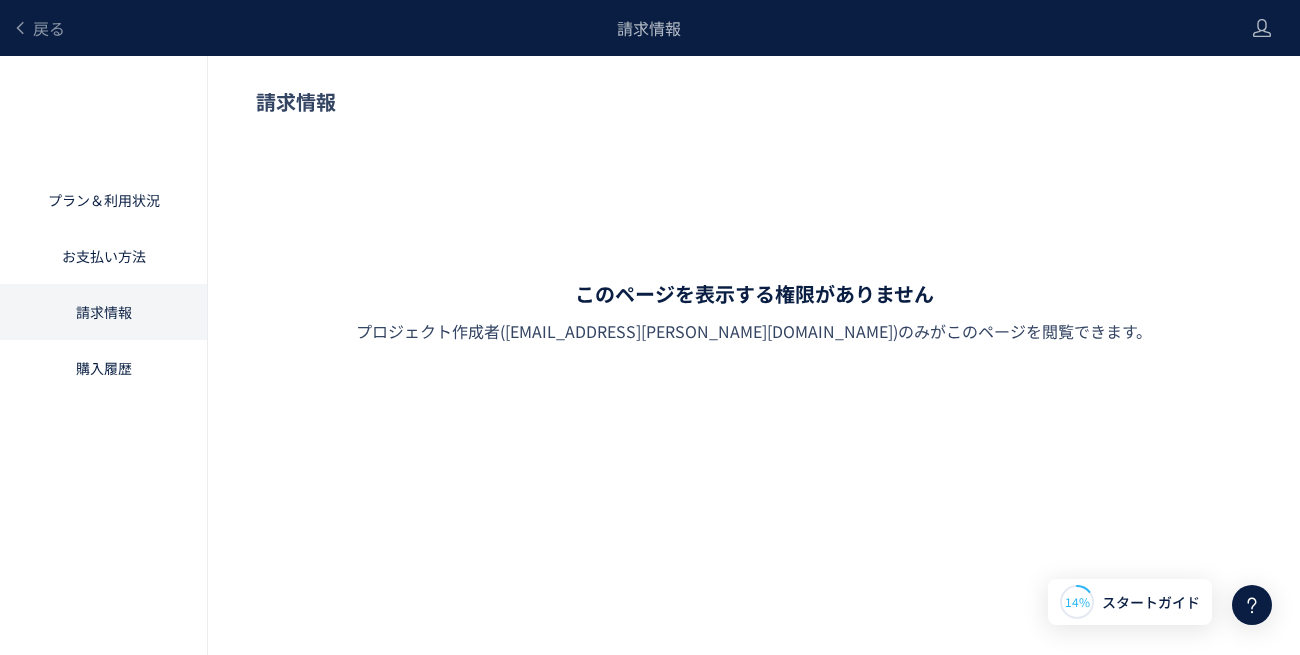 click on "購入履歴" 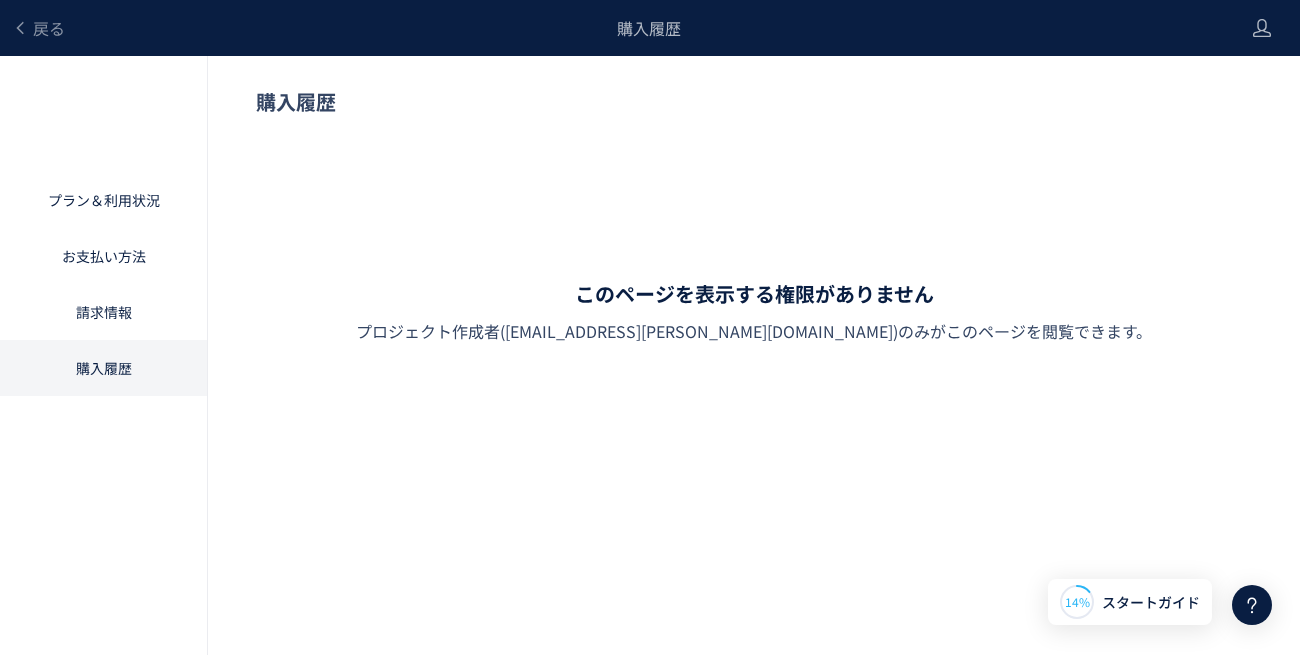 click on "お支払い方法" 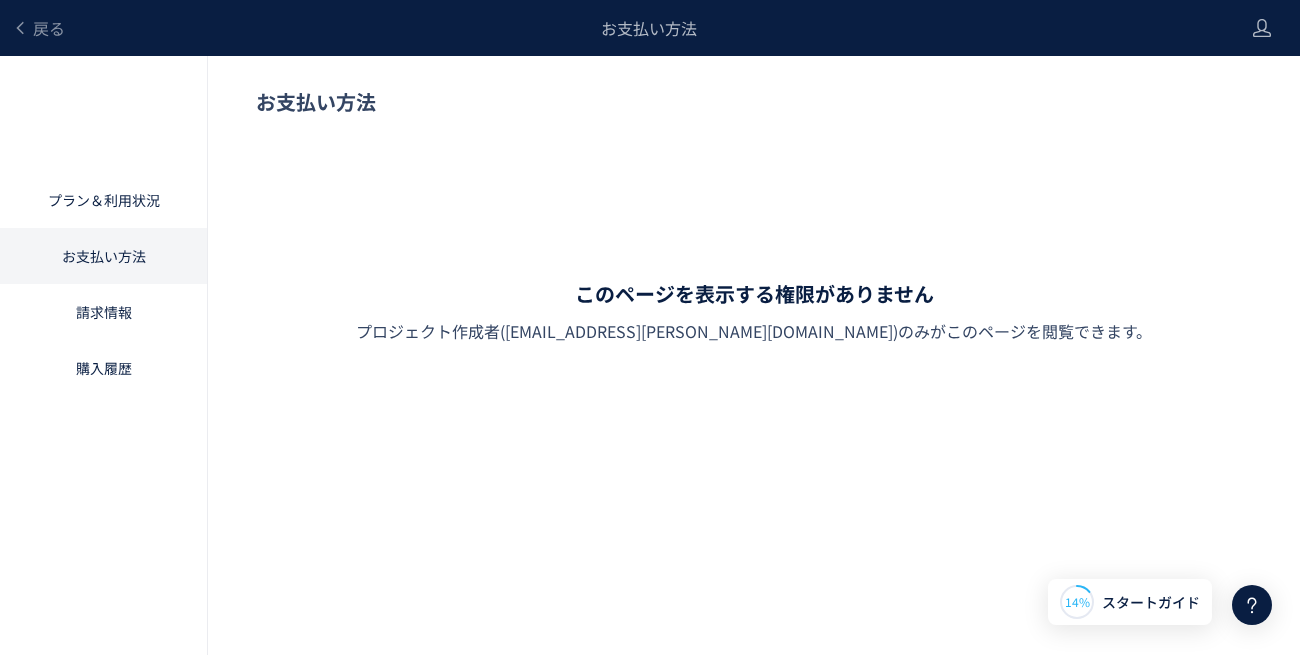 click on "プラン＆利用状況" 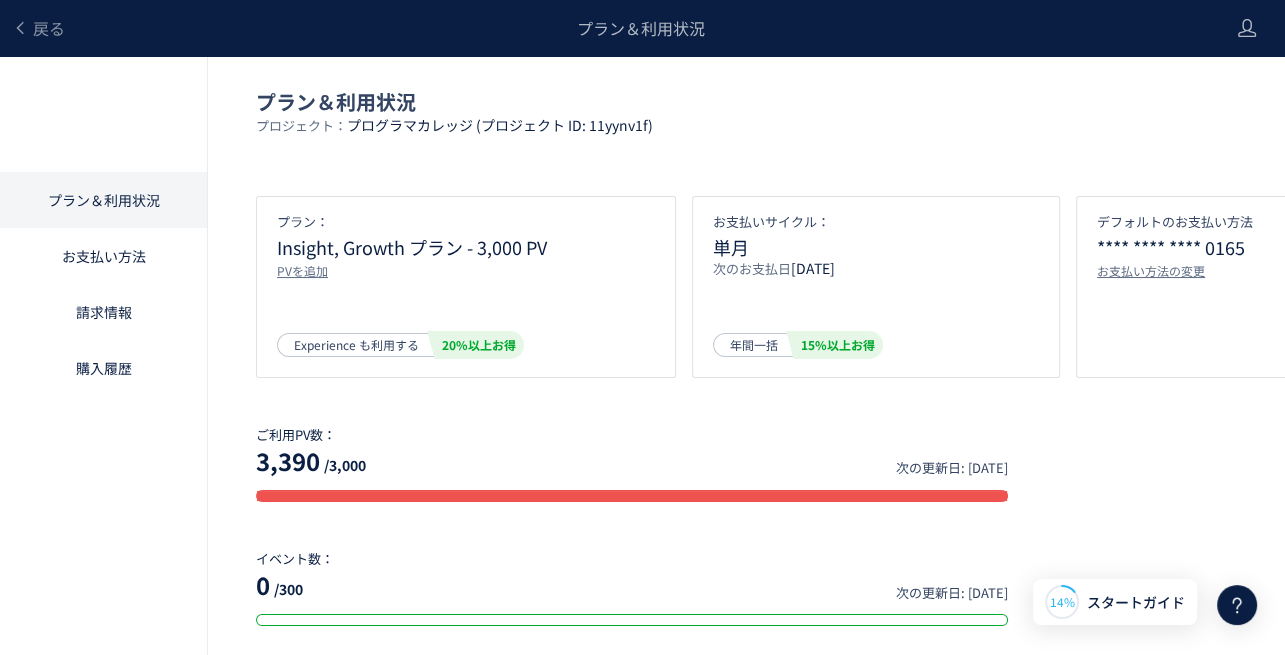 click on "購入履歴" 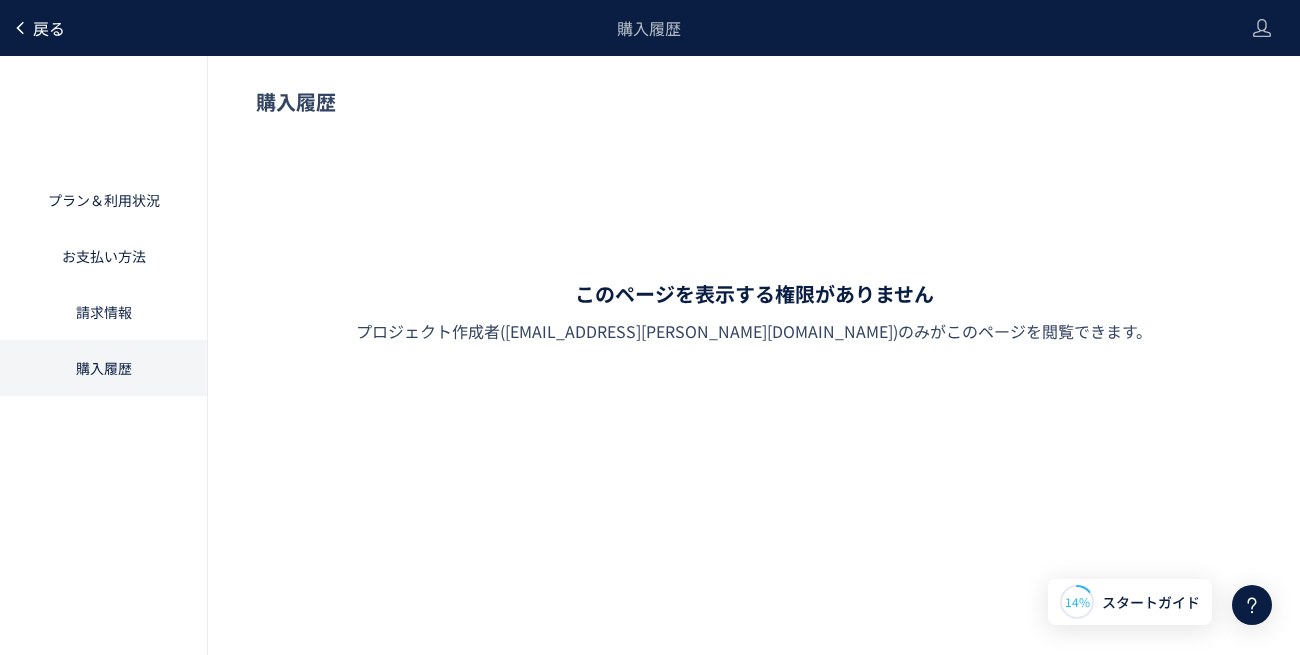 click on "戻る" 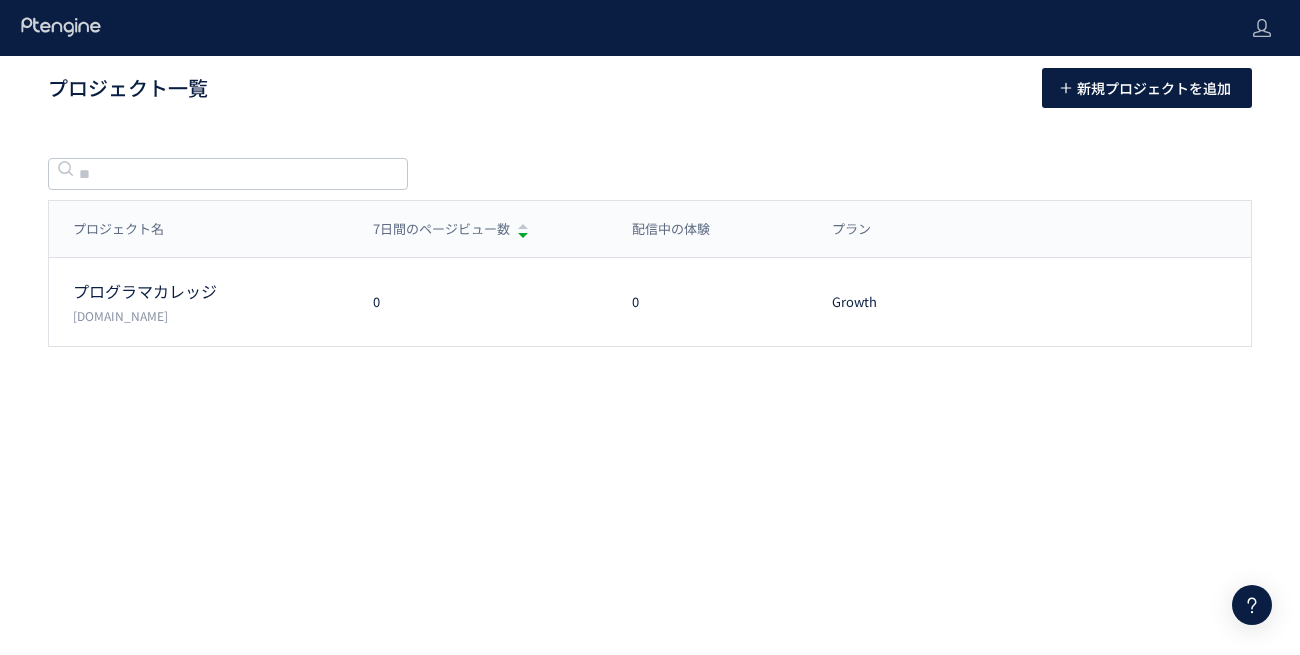 click 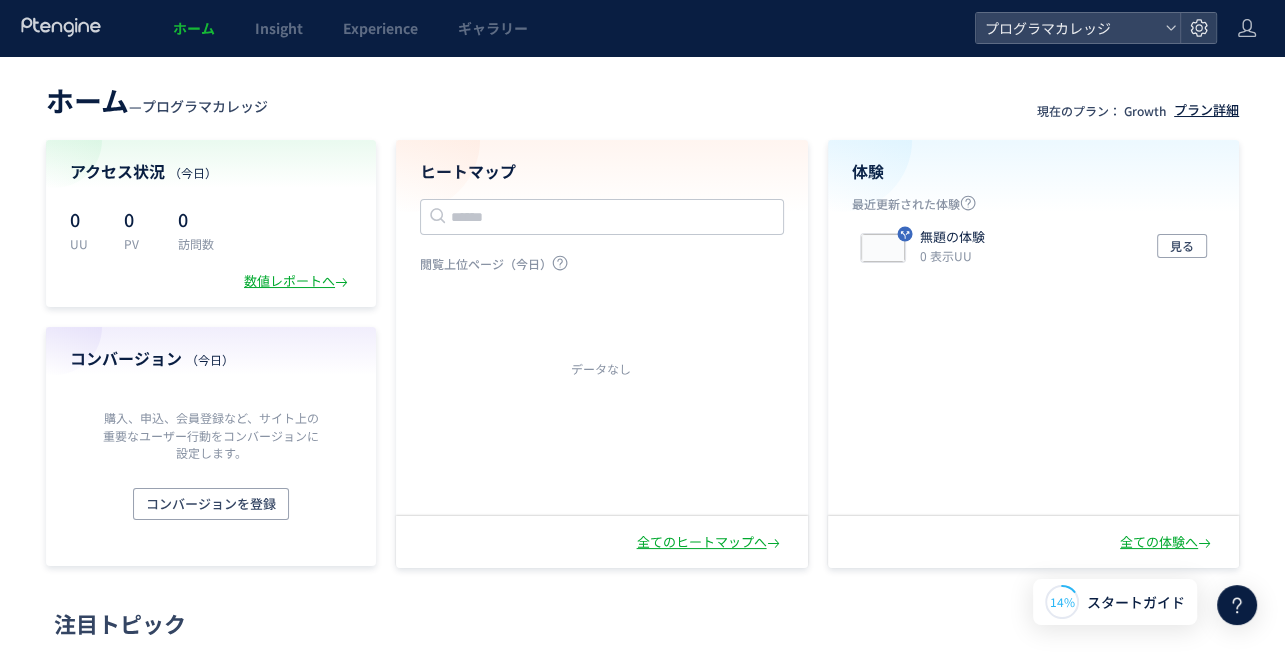 click on "プラン詳細" at bounding box center (1206, 110) 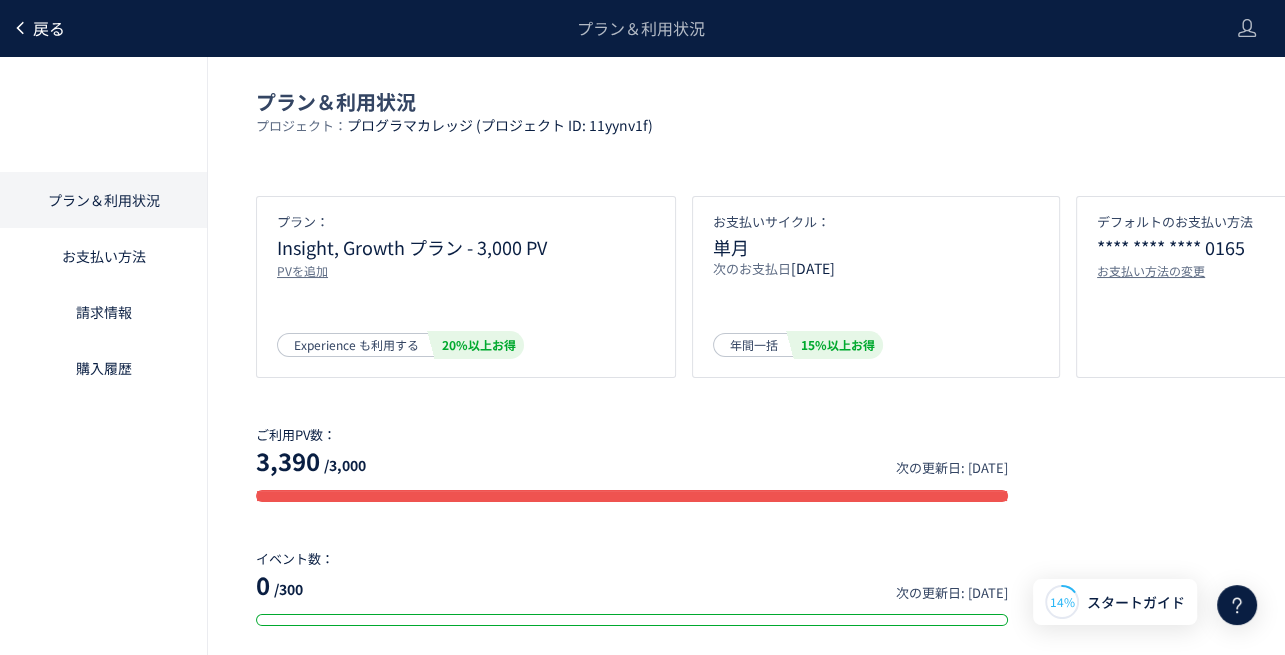 click on "戻る" 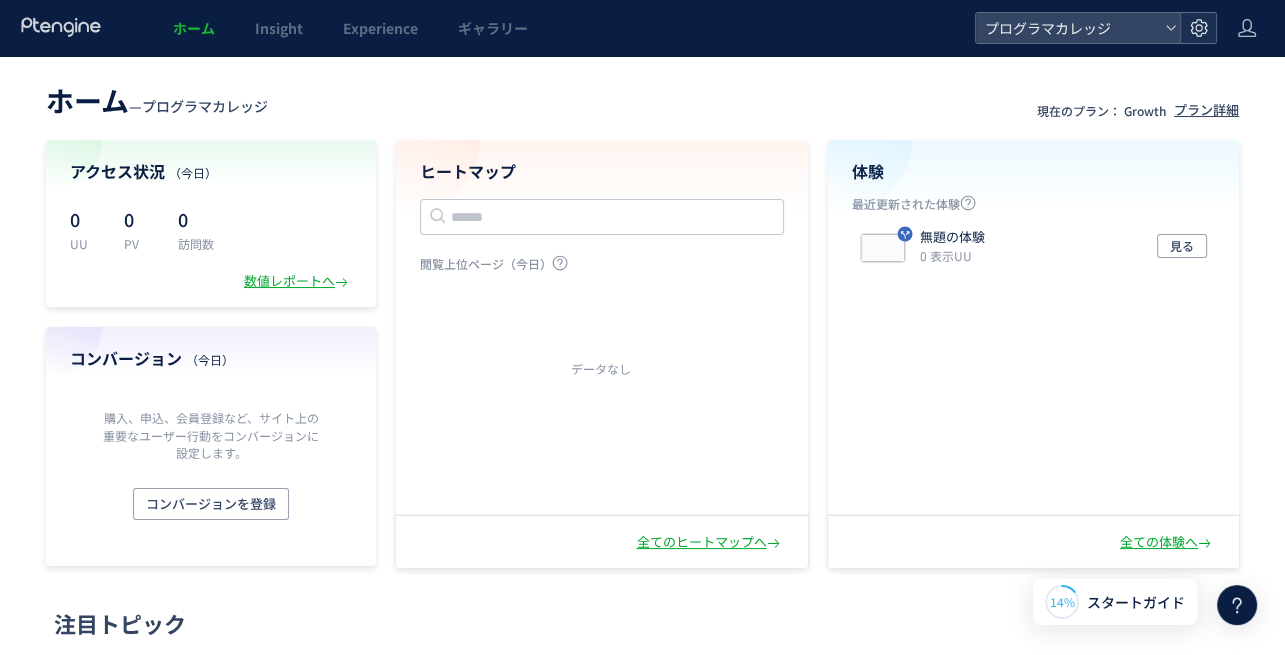 click 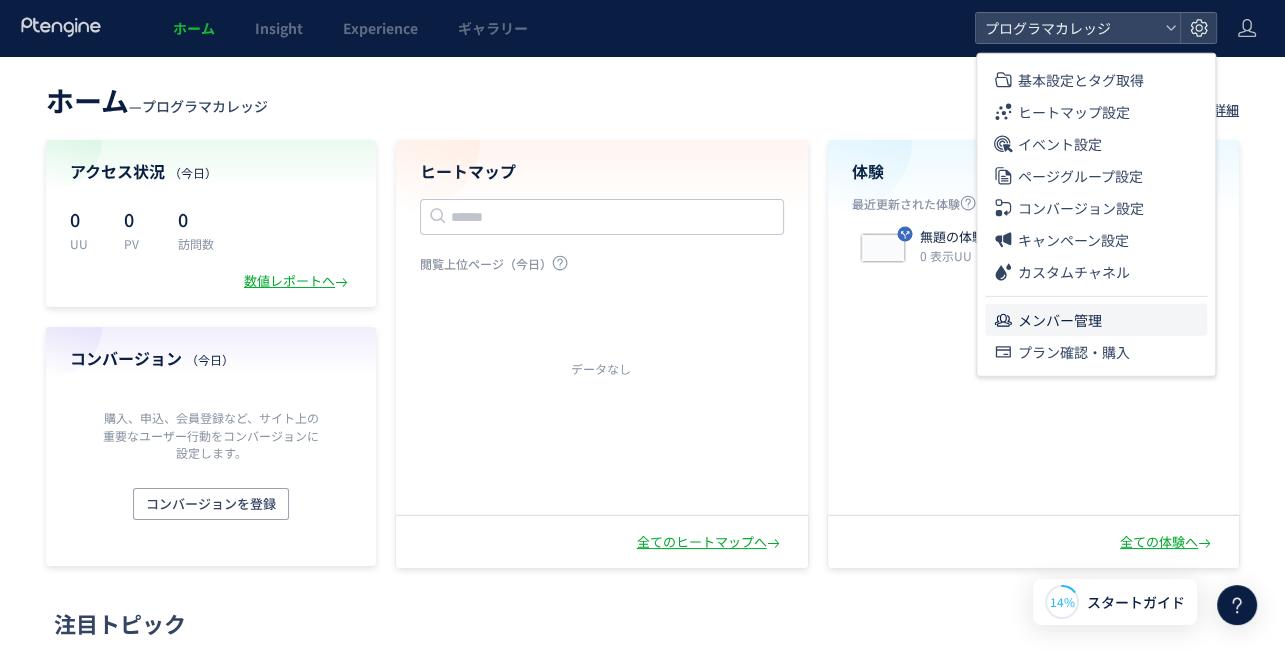 click on "メンバー管理" at bounding box center [1060, 320] 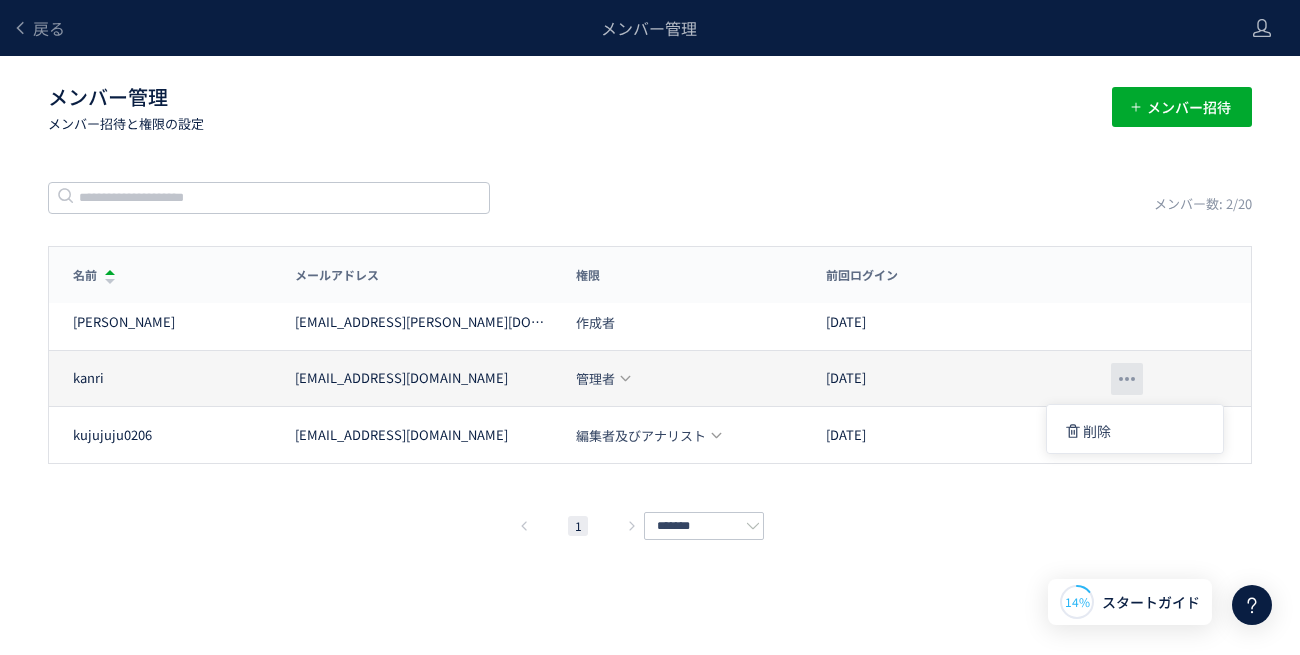 click 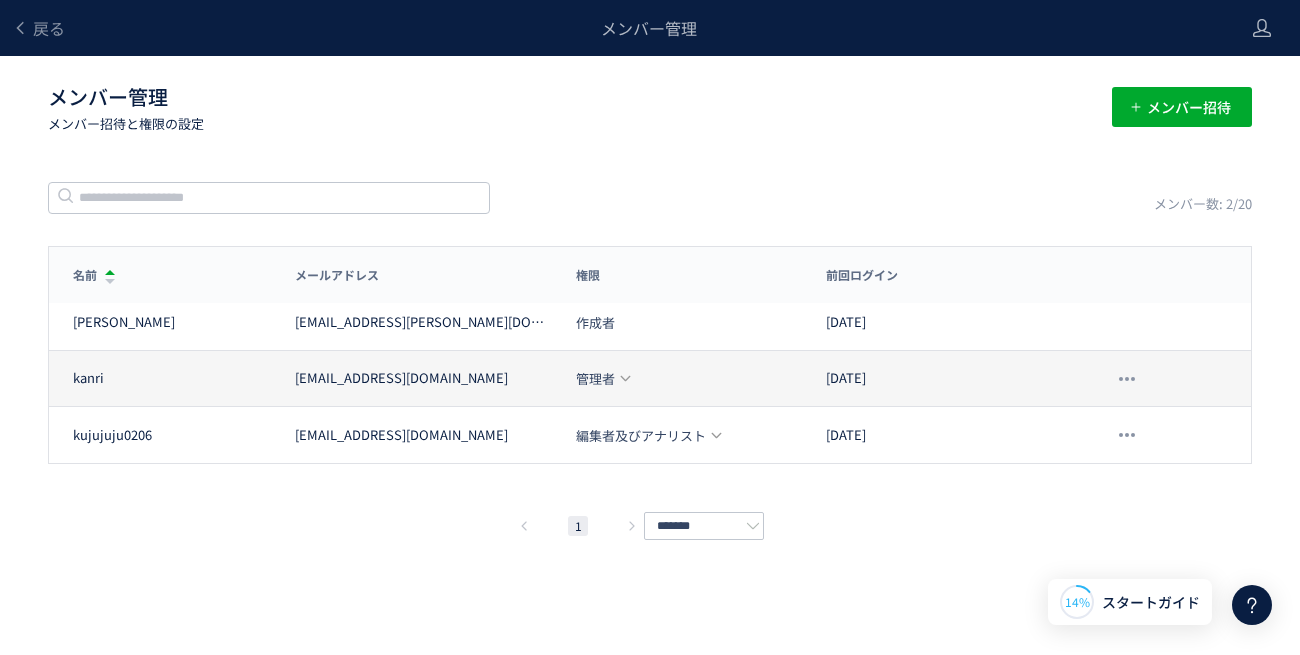 click on "管理者" at bounding box center [595, 378] 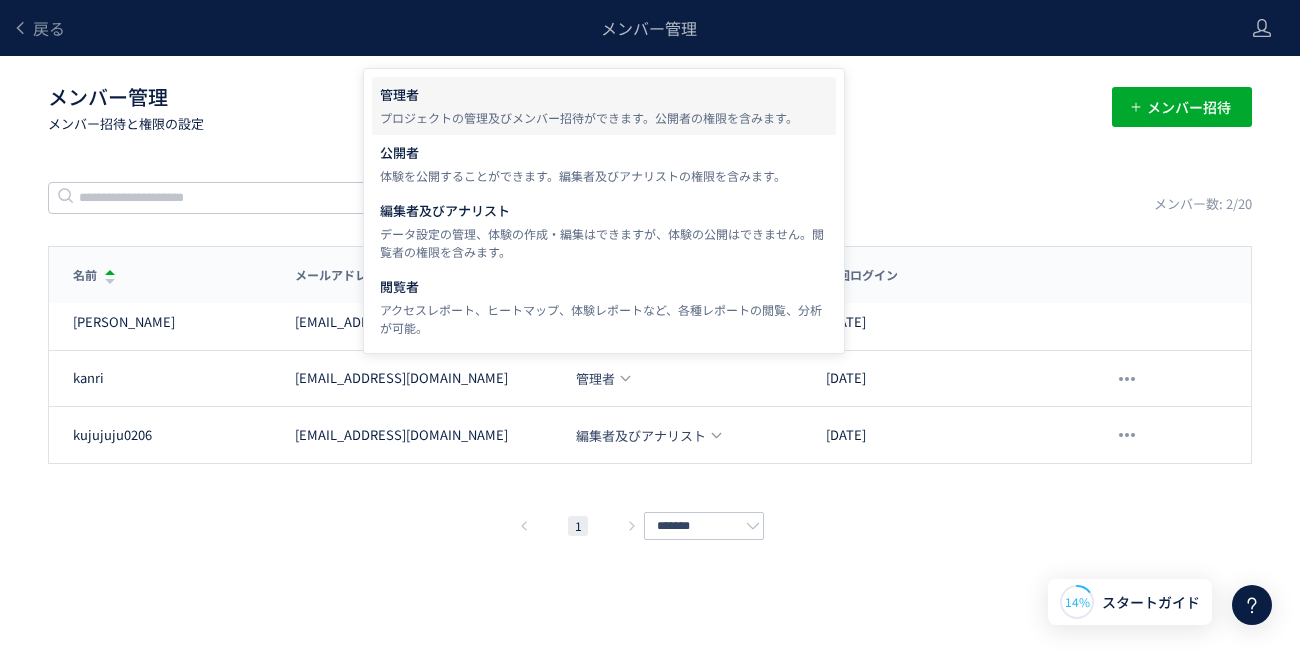 click on "1  *******" 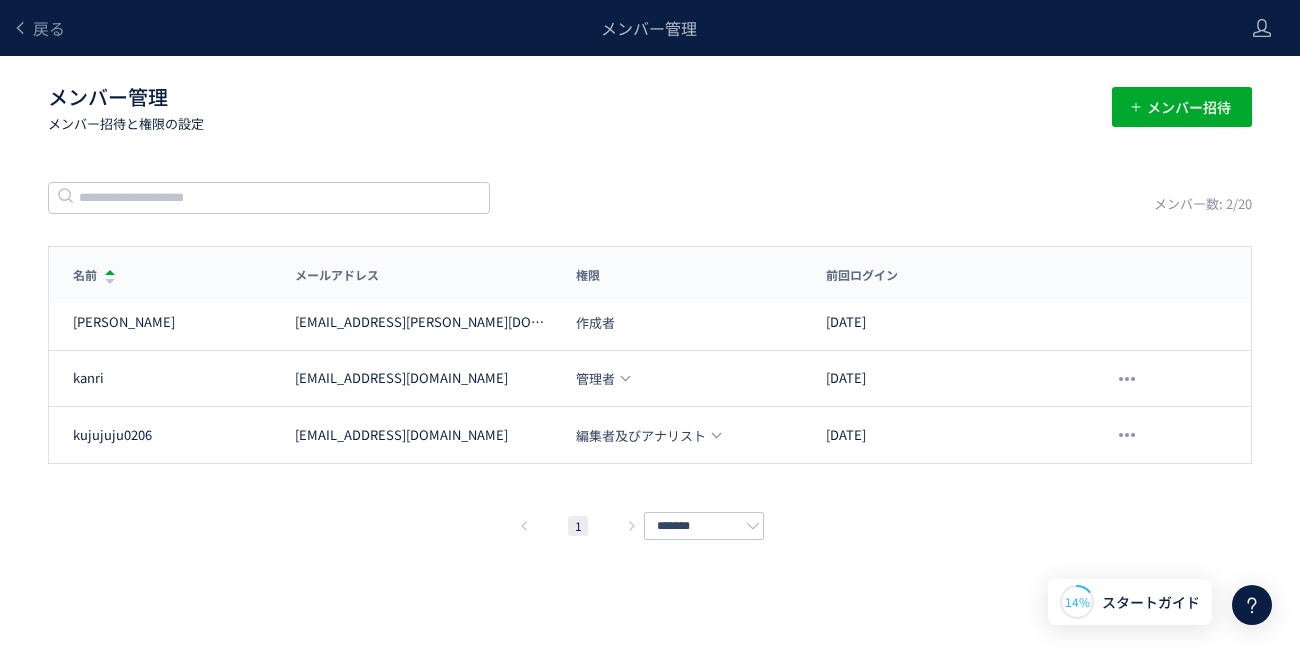 click on "戻る メンバー管理 メンバー管理  メンバー招待と権限の設定 メンバー招待 メンバー数: 2/20 名前 メールアドレス 権限 前回ログイン 名前 メールアドレス 権限 前回ログイン 柳 k.yanagi.internous@gmail.com 作成者 2025/07/24 kanri kanri@internous.co.jp 管理者 2025/07/24 kujujuju0206 kujujuju0206@gmail.com 編集者及びアナリスト 2023/08/24  1  ******* メンバー招待 キャンセル 招待 削除の確認 キャンセル 削除 作成者に変更しますか？ 作成者(プロジェクトオーナー)を変更すると、 "--"は新しい作成者となり、あなたの権限は管理者に変更されます。作成者を変更してもよろしいですか？ キャンセル 作成者に変更 スキップ タグ設置を他の人に任せる" 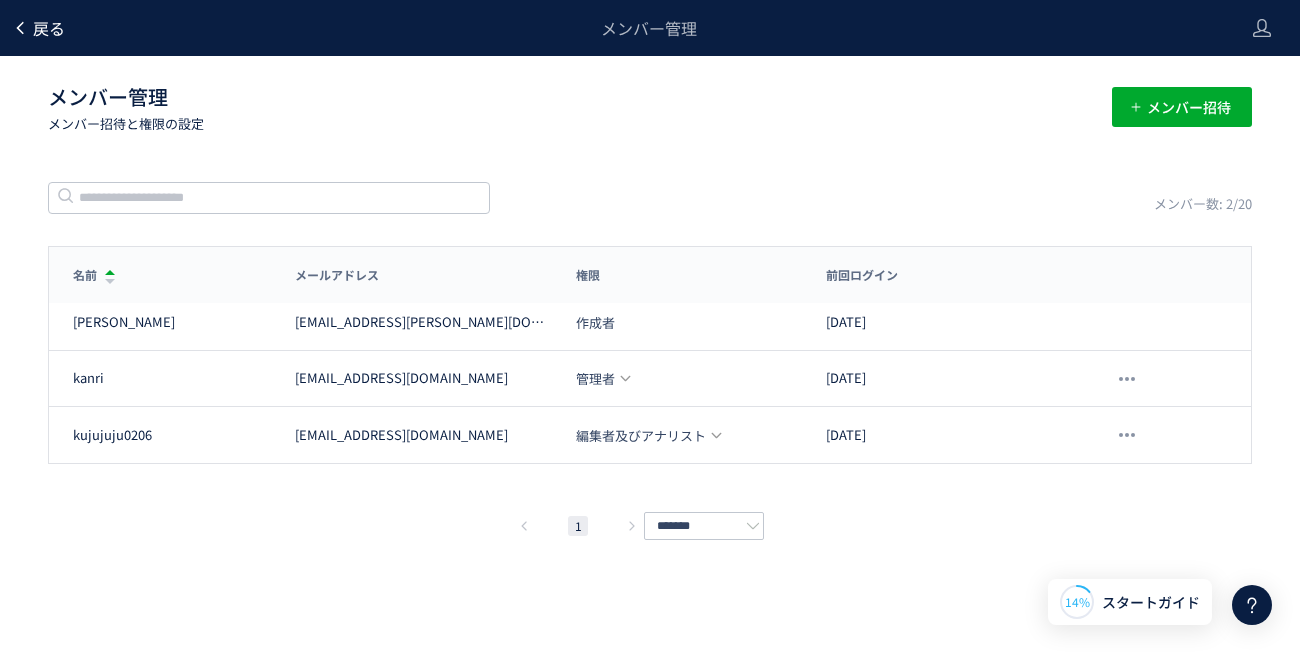 click 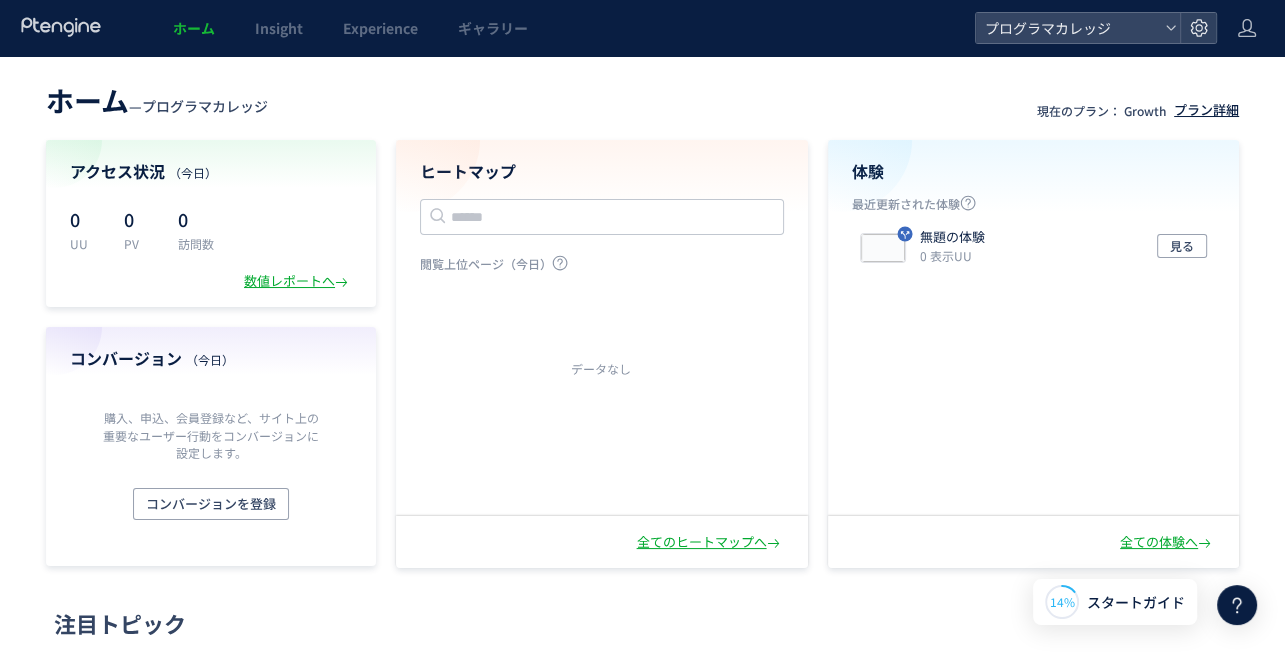 click on "プラン詳細" at bounding box center (1206, 110) 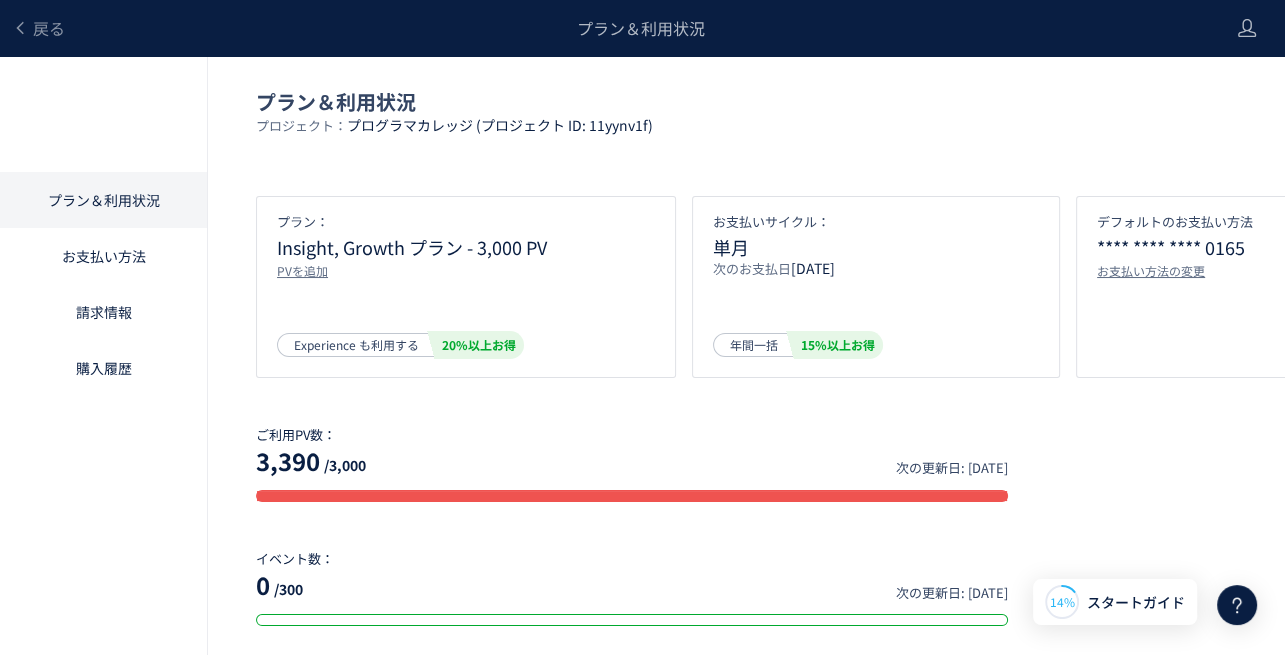 click on "購入履歴" 